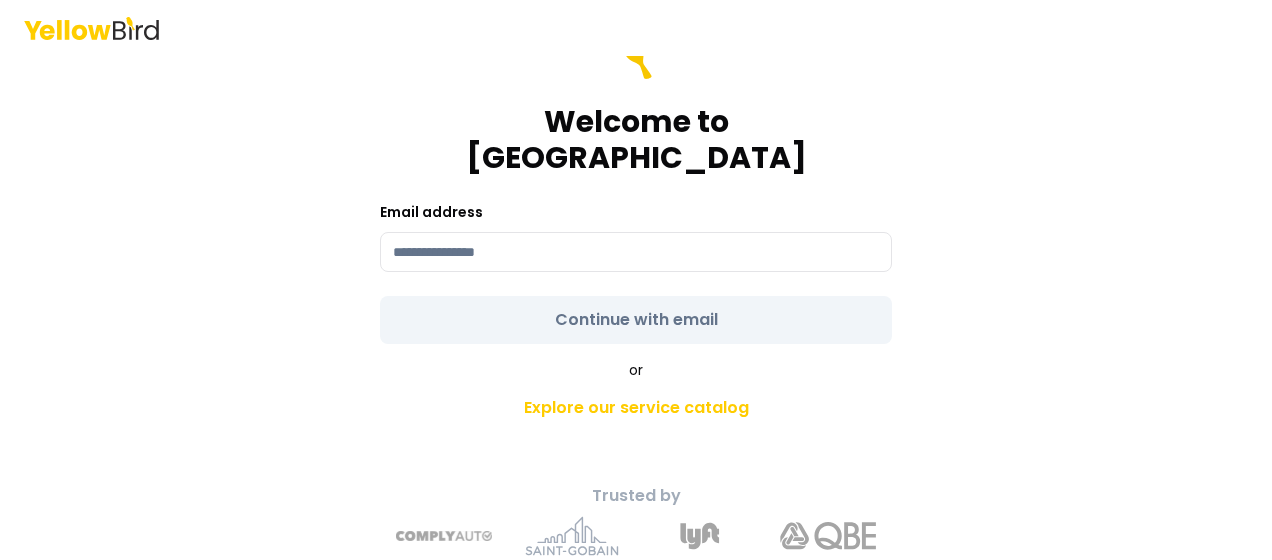 scroll, scrollTop: 0, scrollLeft: 0, axis: both 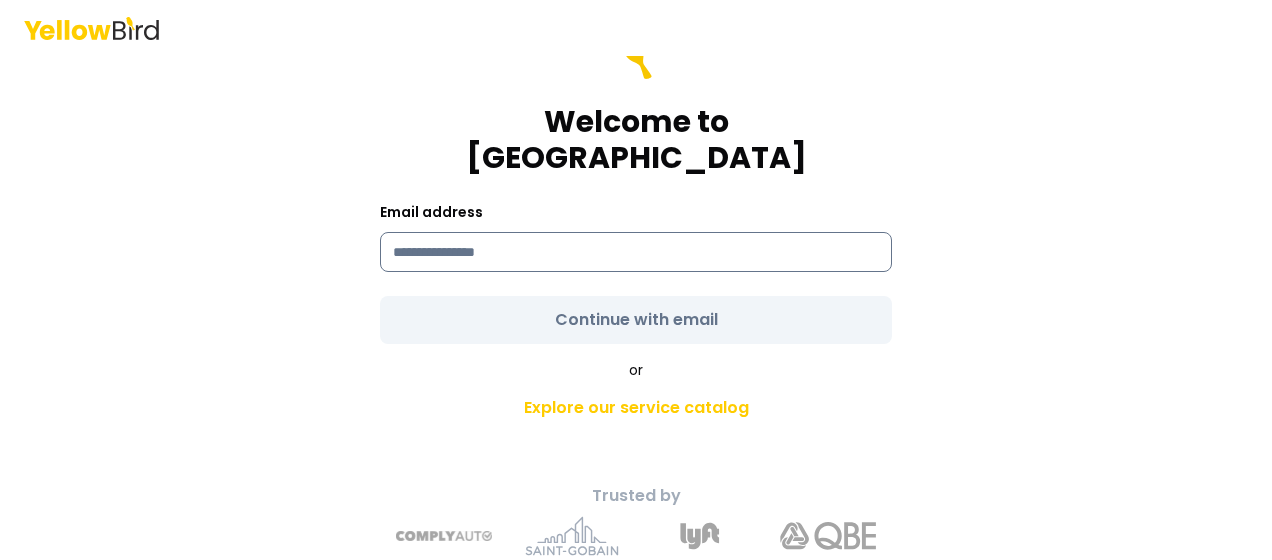 click at bounding box center [636, 252] 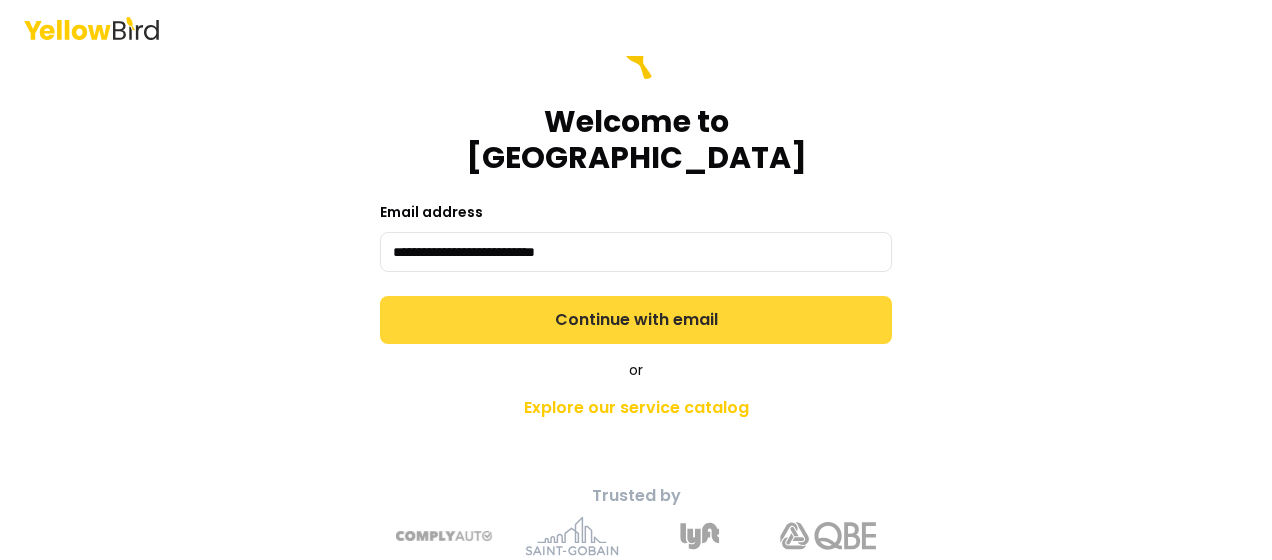 click on "Continue with email" at bounding box center [636, 320] 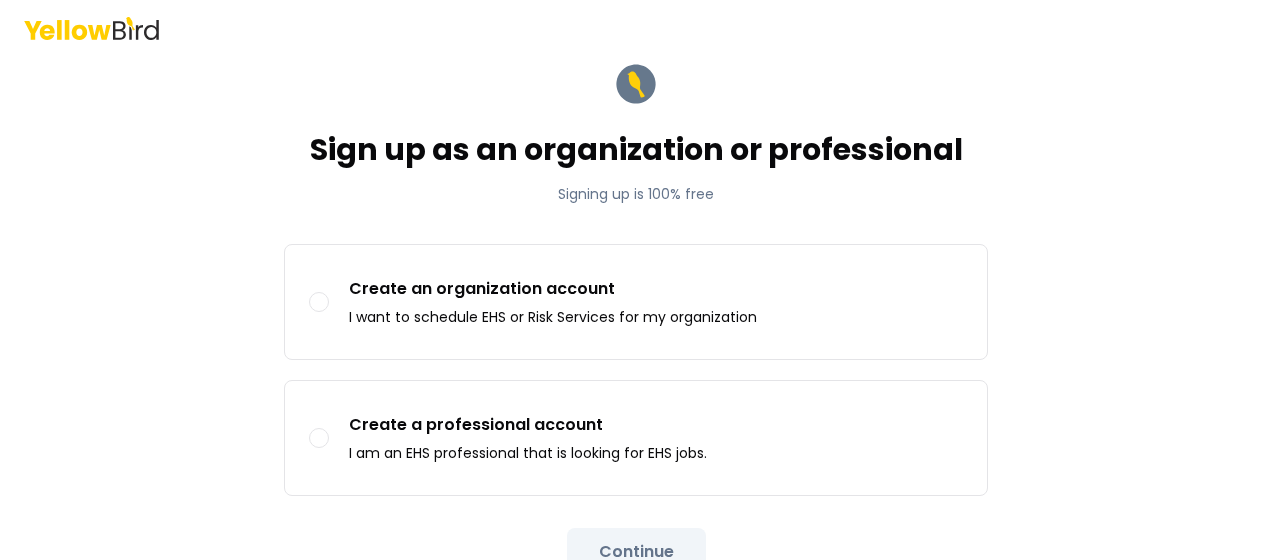 scroll, scrollTop: 130, scrollLeft: 0, axis: vertical 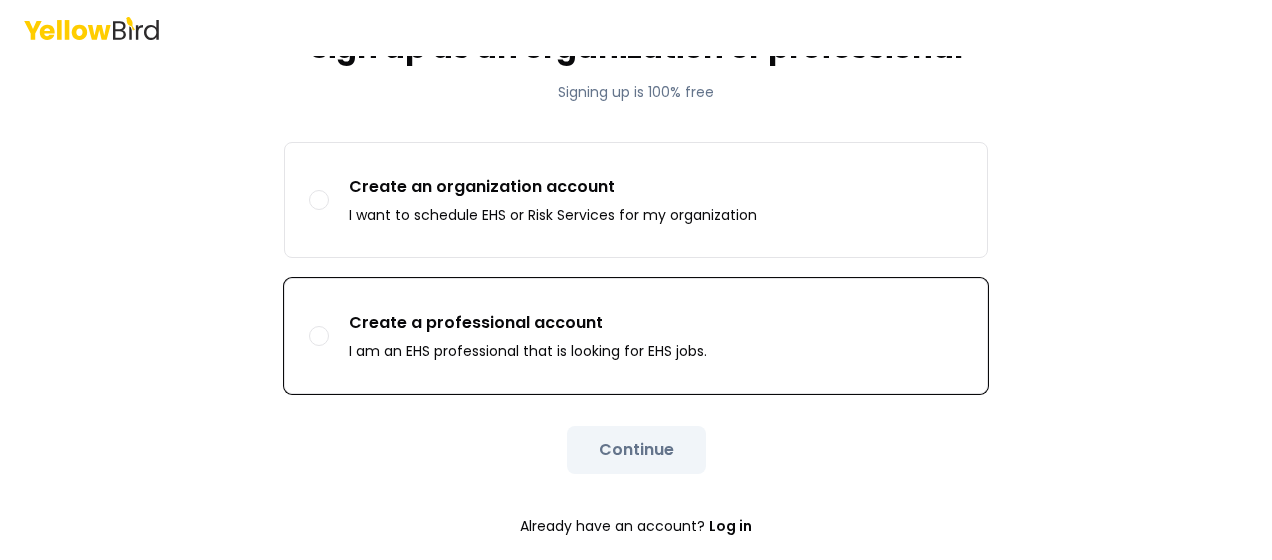 click on "Create a professional account I am an EHS professional that is looking for EHS jobs." at bounding box center (636, 336) 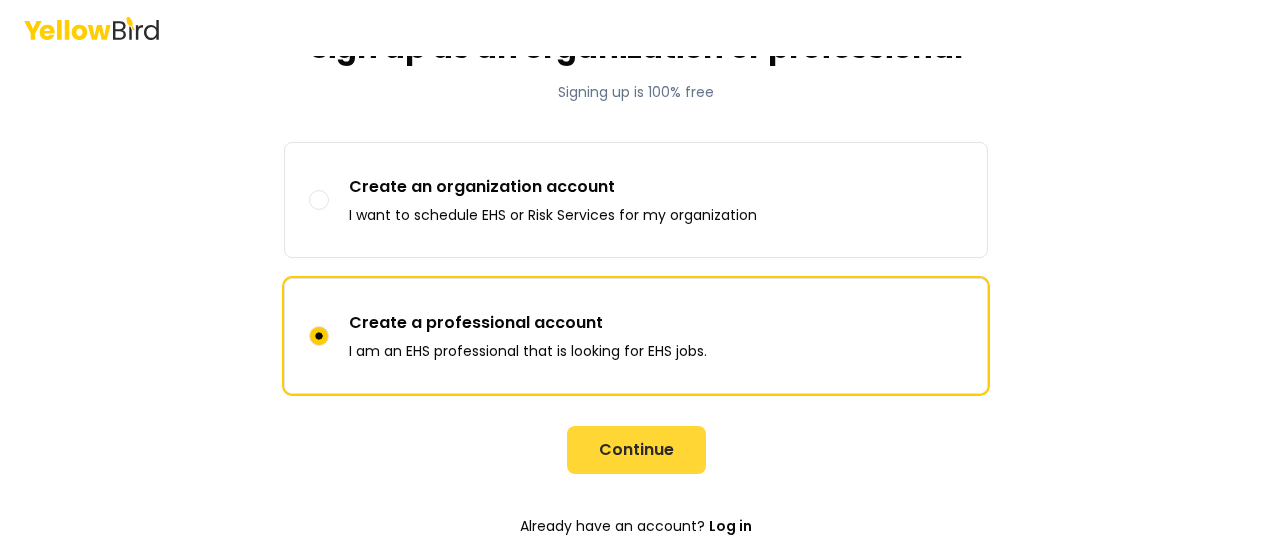 click on "Continue" at bounding box center (636, 450) 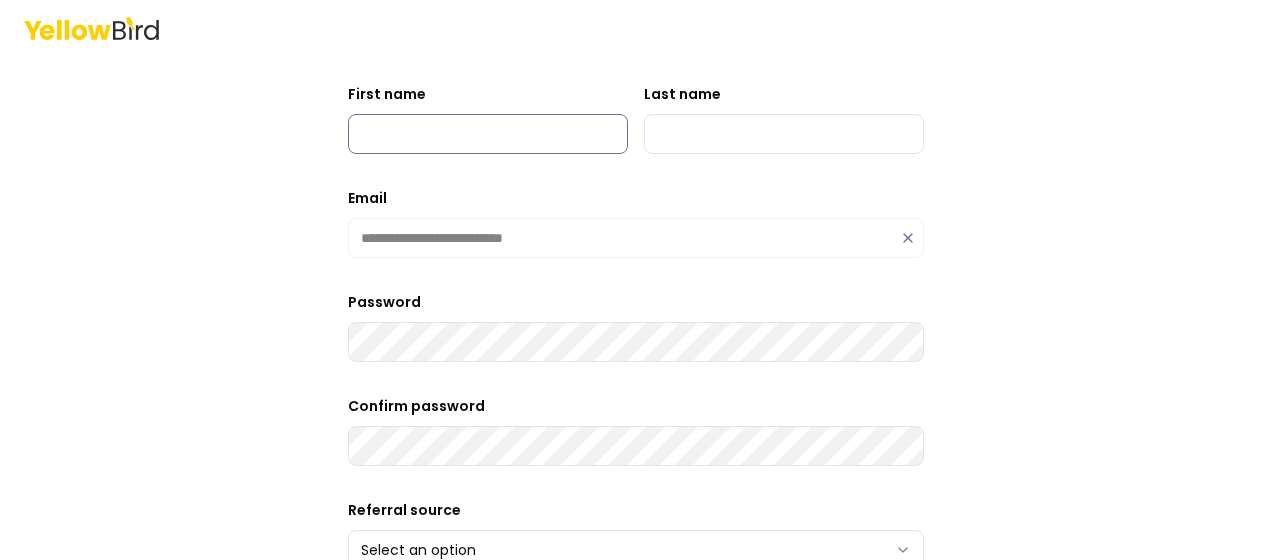click on "First name" at bounding box center [488, 134] 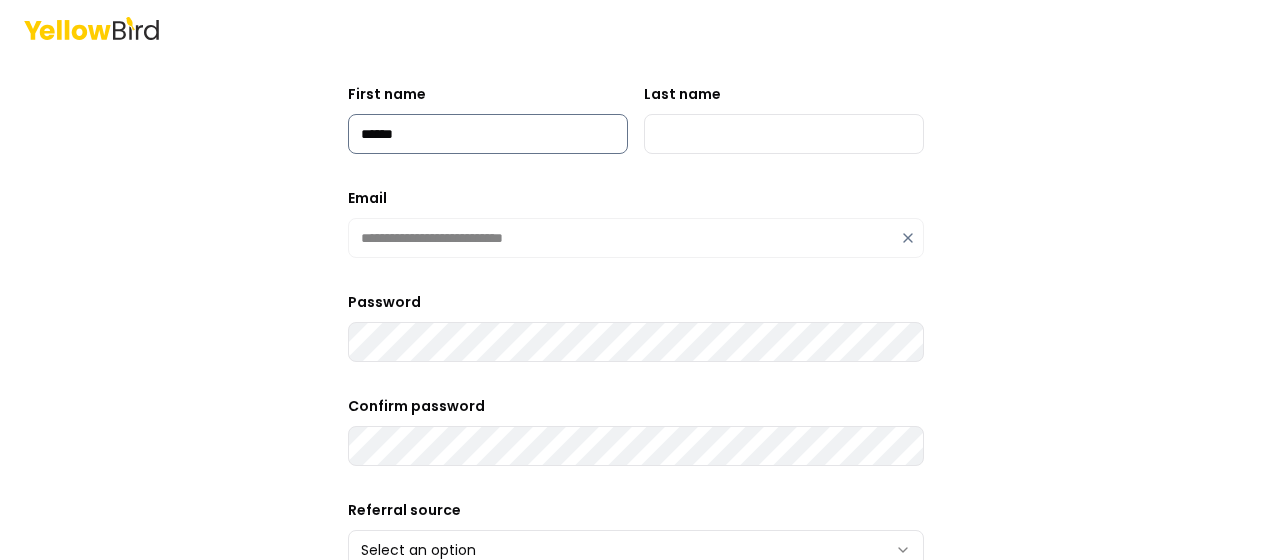 type on "*******" 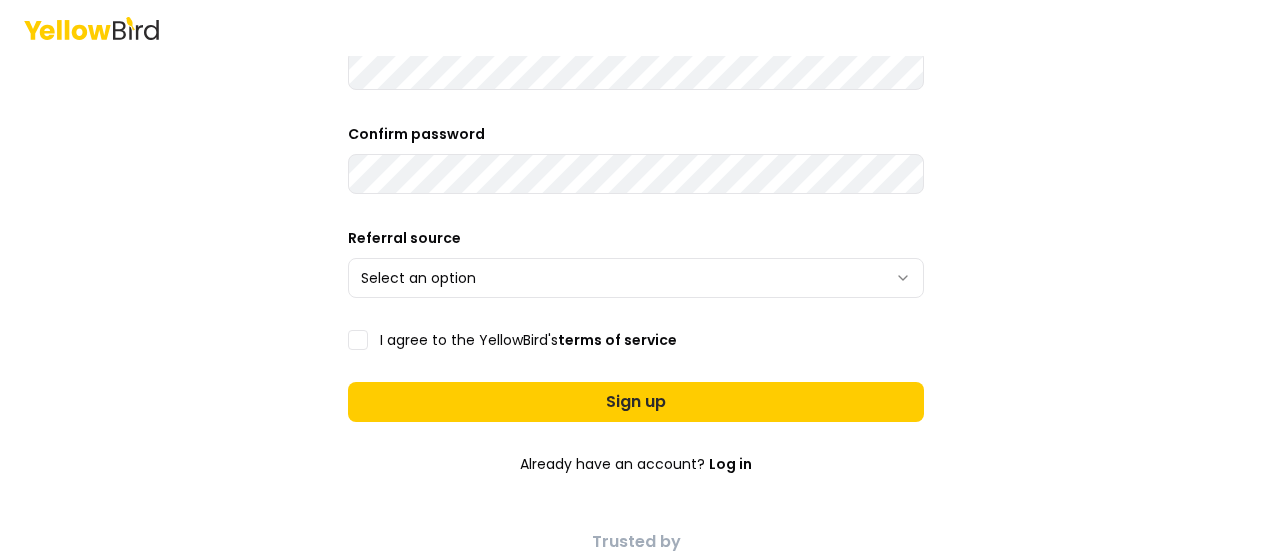 scroll, scrollTop: 404, scrollLeft: 0, axis: vertical 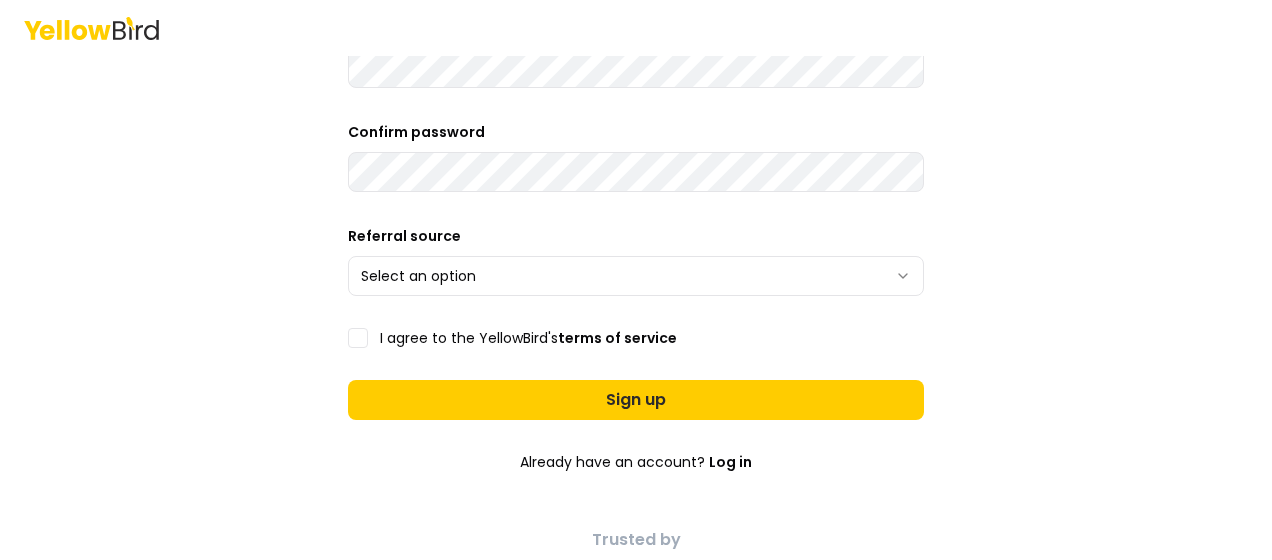 click on "**********" at bounding box center [636, 280] 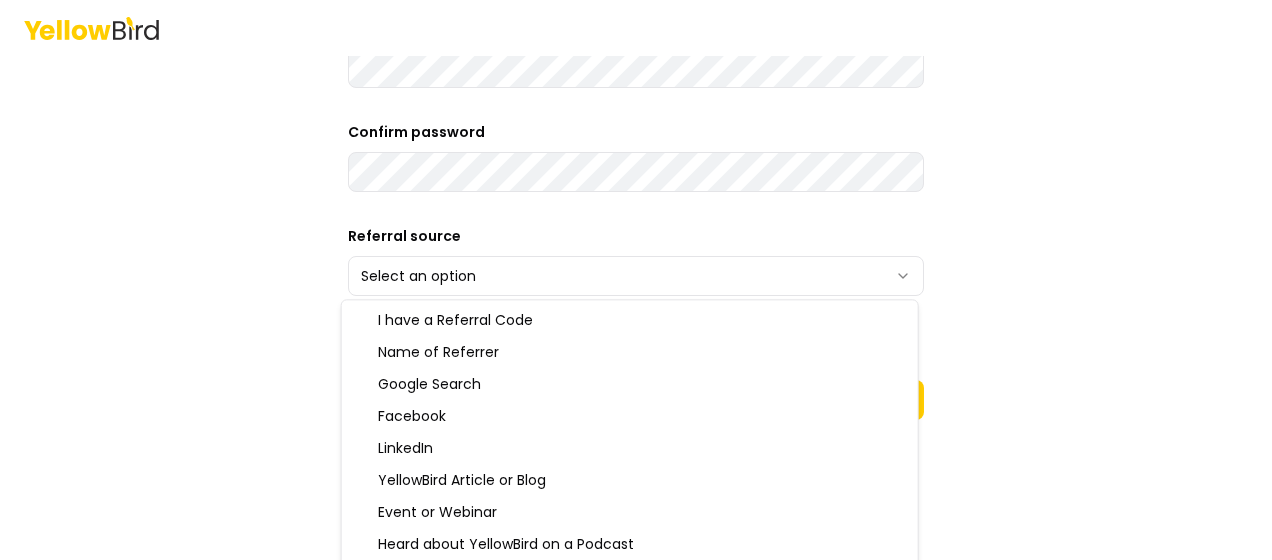 select on "**********" 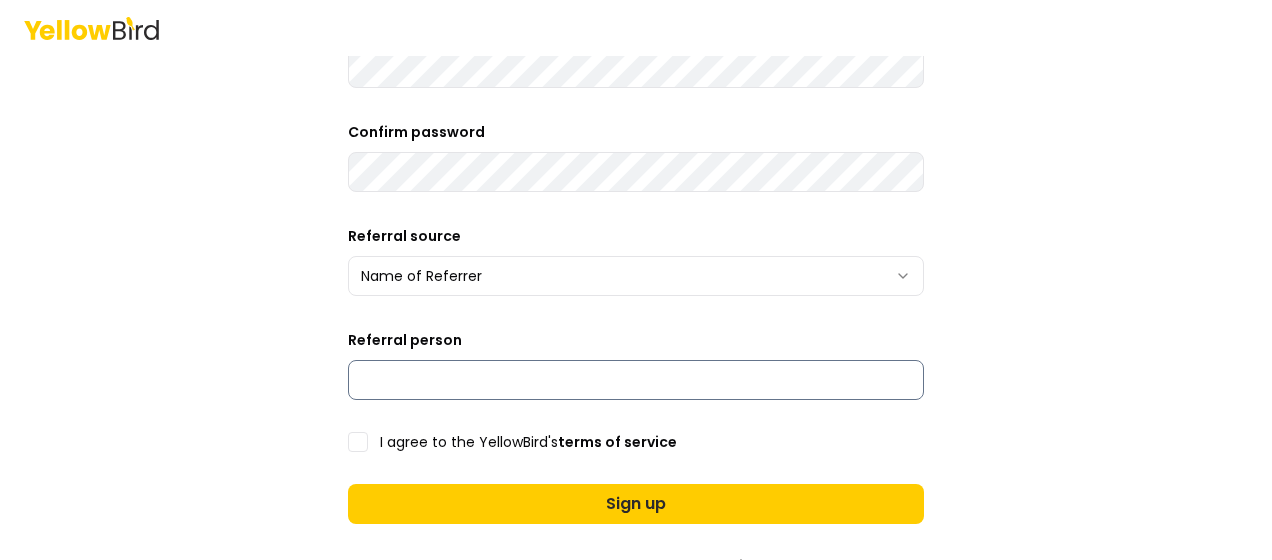click on "Referral person" at bounding box center (636, 380) 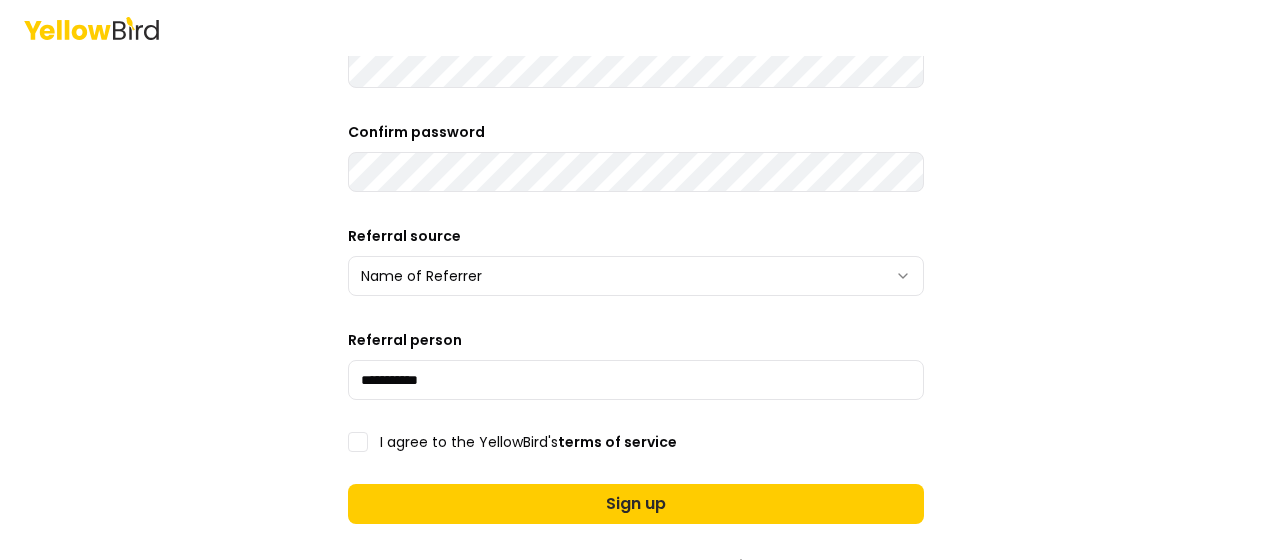 type on "**********" 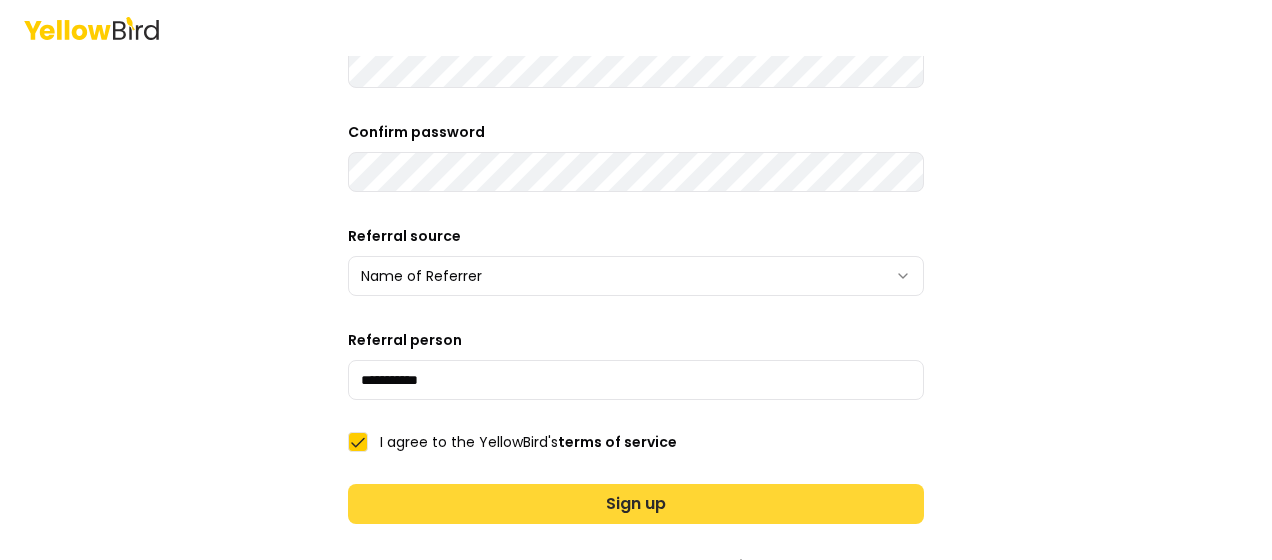 click on "Sign up" at bounding box center [636, 504] 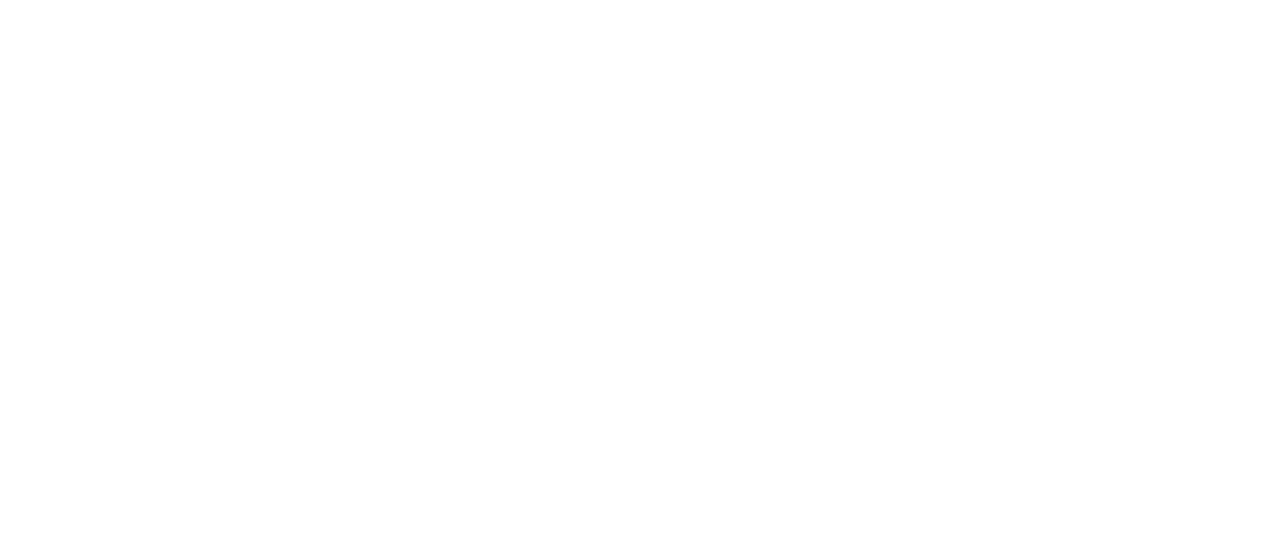 scroll, scrollTop: 0, scrollLeft: 0, axis: both 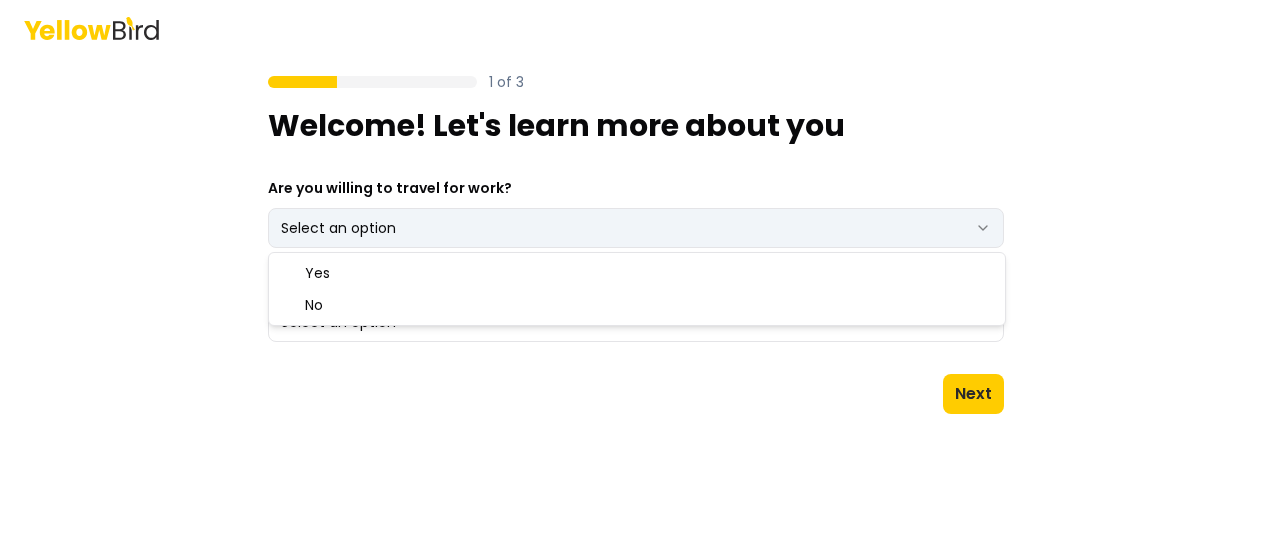 click on "1 of 3 Welcome! Let's learn more about you Are you willing to travel for work? Select an option *** ** What do you hope to achieve with YellowBird? Select an option Next
Yes No" at bounding box center [636, 280] 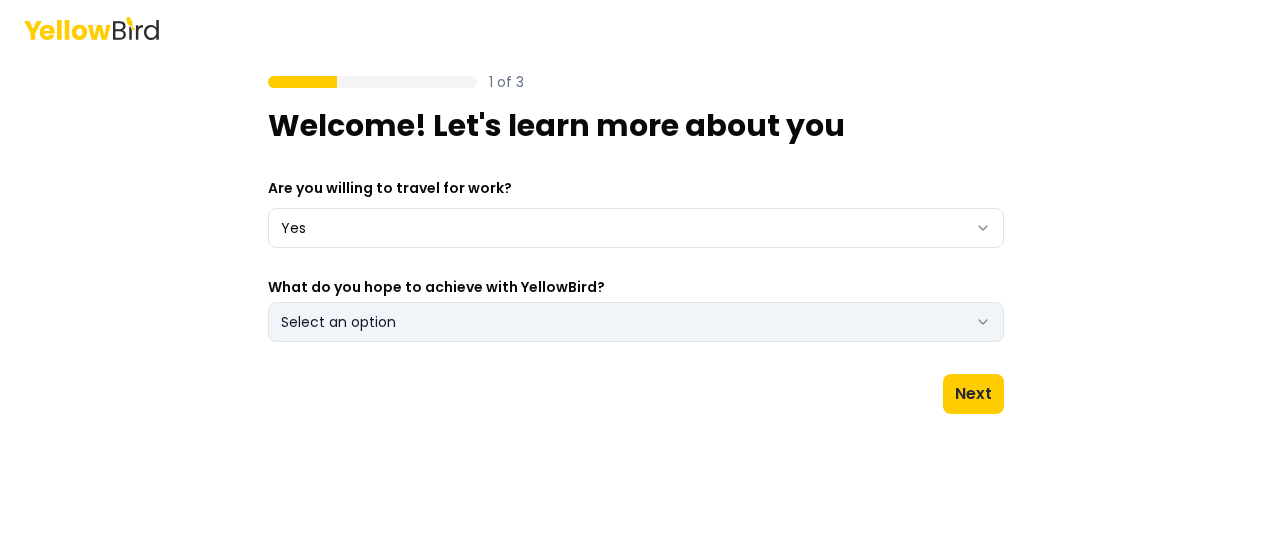 click on "Select an option" at bounding box center [636, 322] 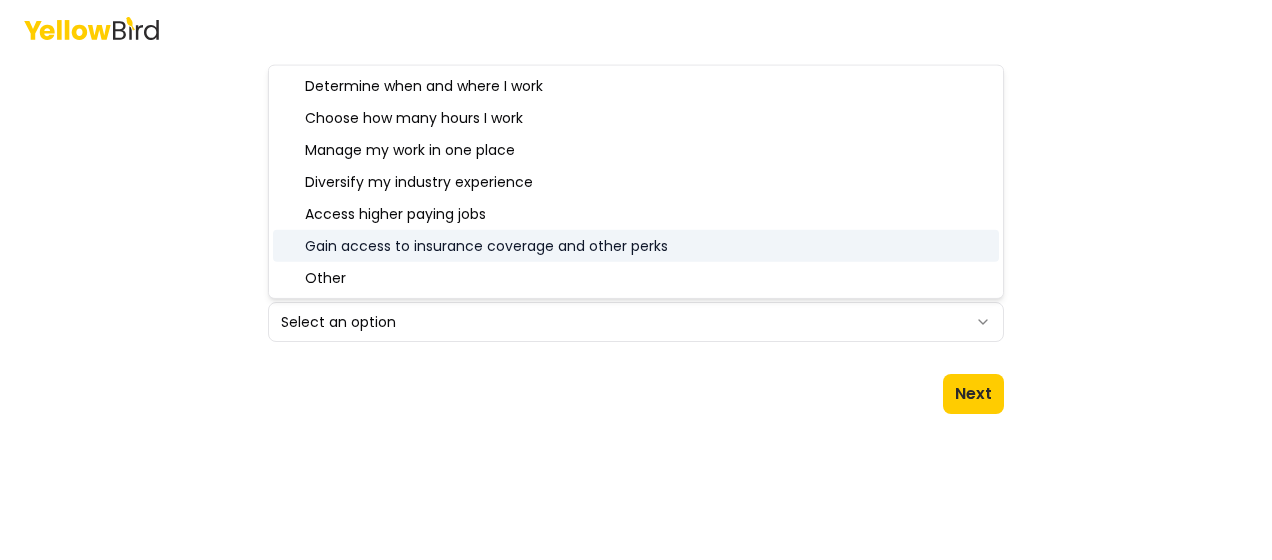 click on "1 of 3 Welcome! Let's learn more about you Are you willing to travel for work? Yes *** ** What do you hope to achieve with YellowBird? Select an option Next" at bounding box center (636, 280) 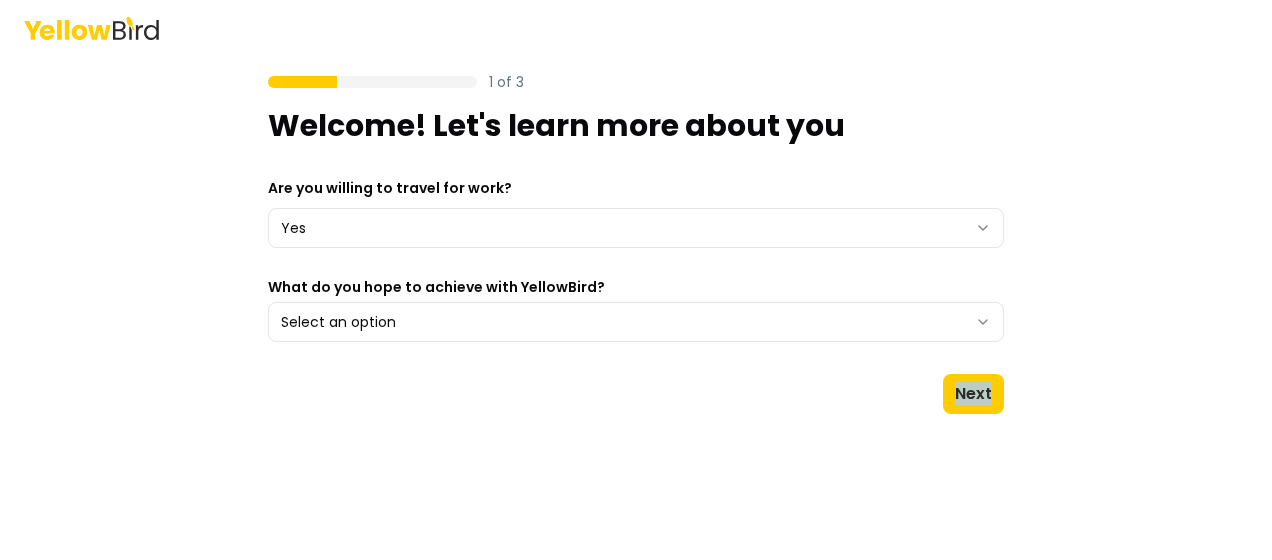 drag, startPoint x: 1040, startPoint y: 434, endPoint x: 1027, endPoint y: 426, distance: 15.264338 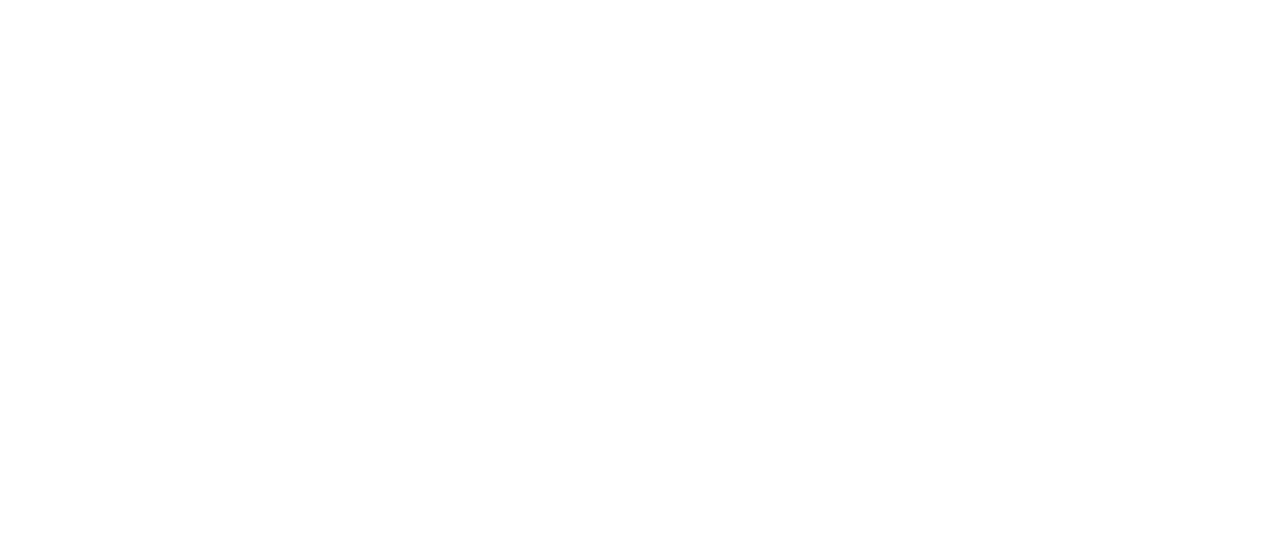 scroll, scrollTop: 0, scrollLeft: 0, axis: both 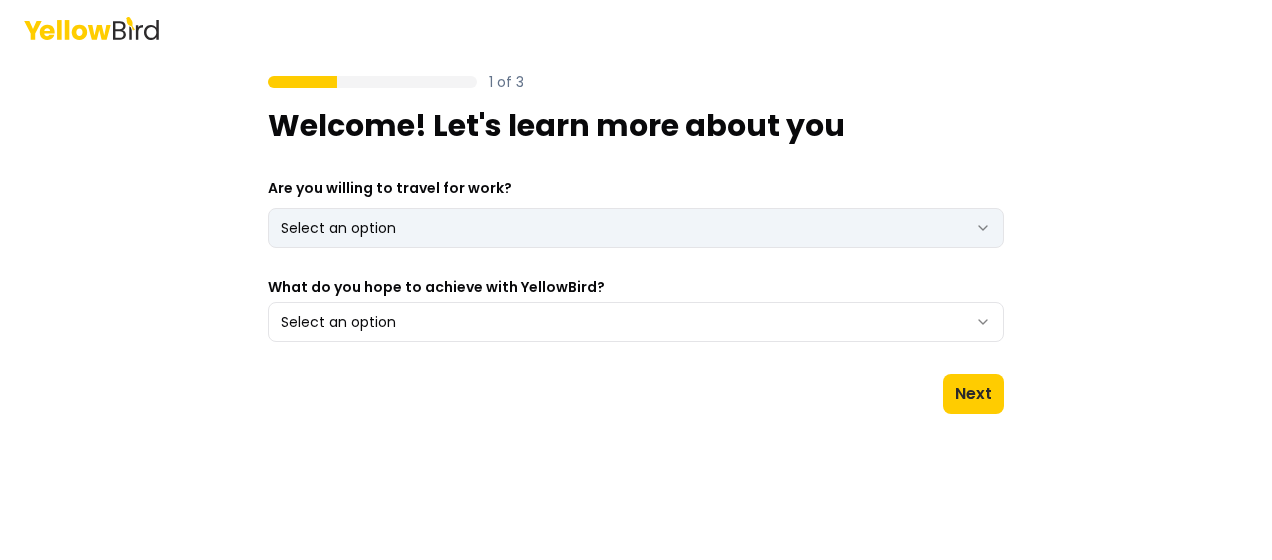 click on "1 of 3 Welcome! Let's learn more about you Are you willing to travel for work? Select an option *** ** What do you hope to achieve with YellowBird? Select an option Next" at bounding box center (636, 280) 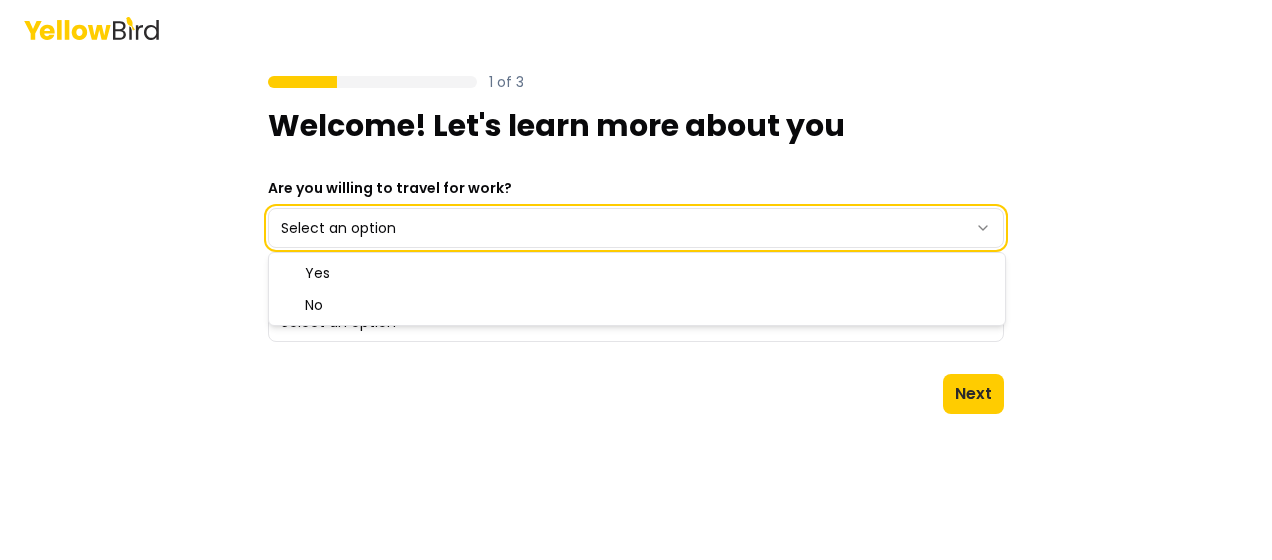 click on "1 of 3 Welcome! Let's learn more about you Are you willing to travel for work? Select an option *** ** What do you hope to achieve with YellowBird? Select an option Next
Yes No" at bounding box center (636, 280) 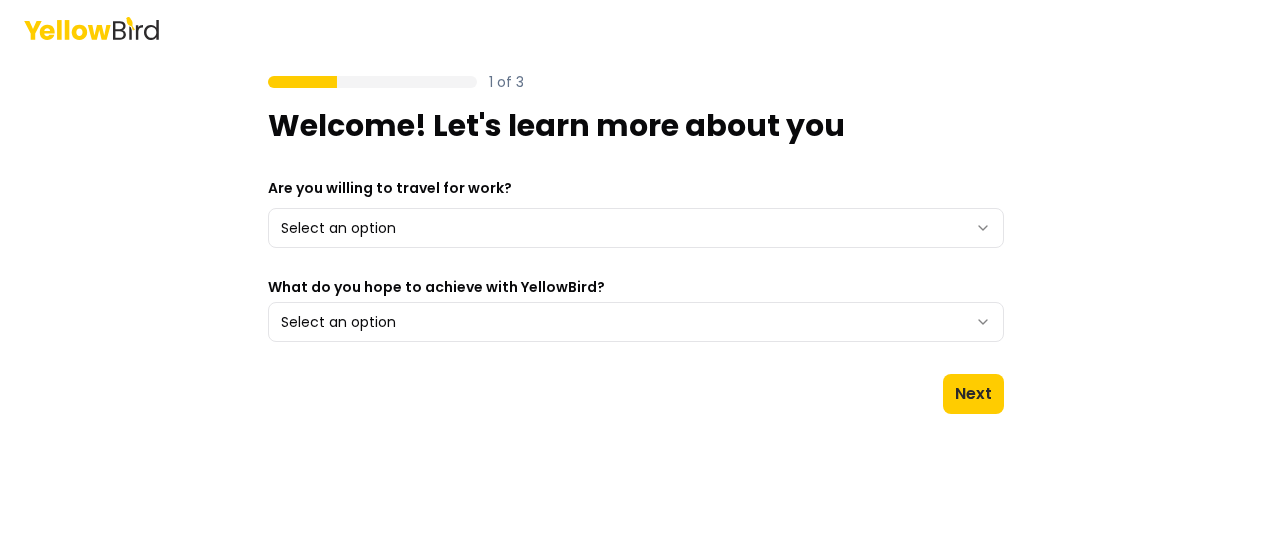 click 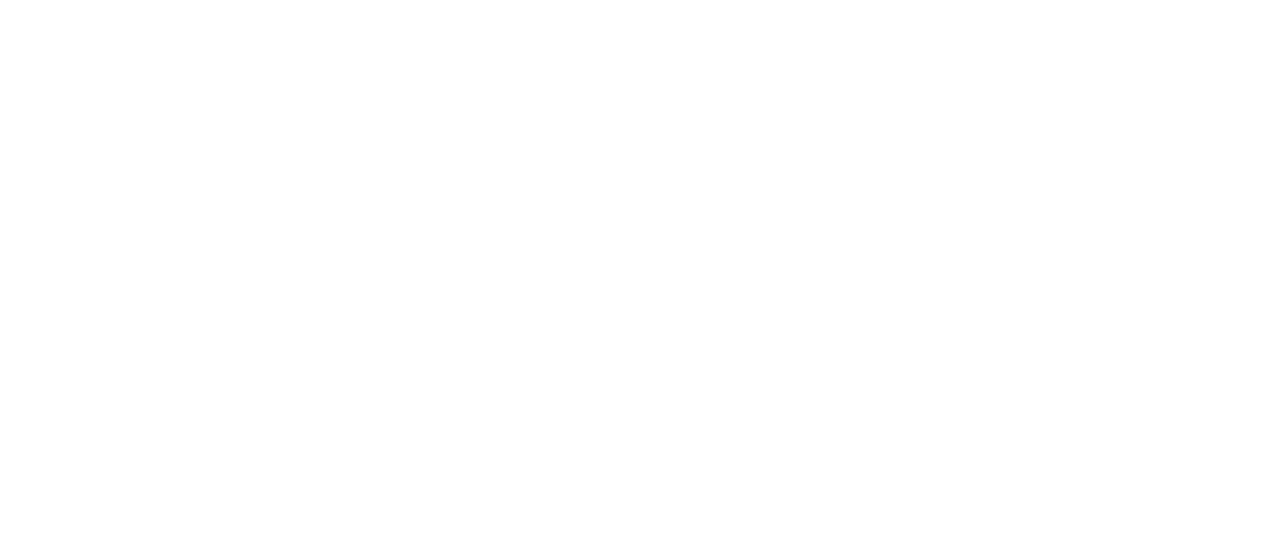 scroll, scrollTop: 0, scrollLeft: 0, axis: both 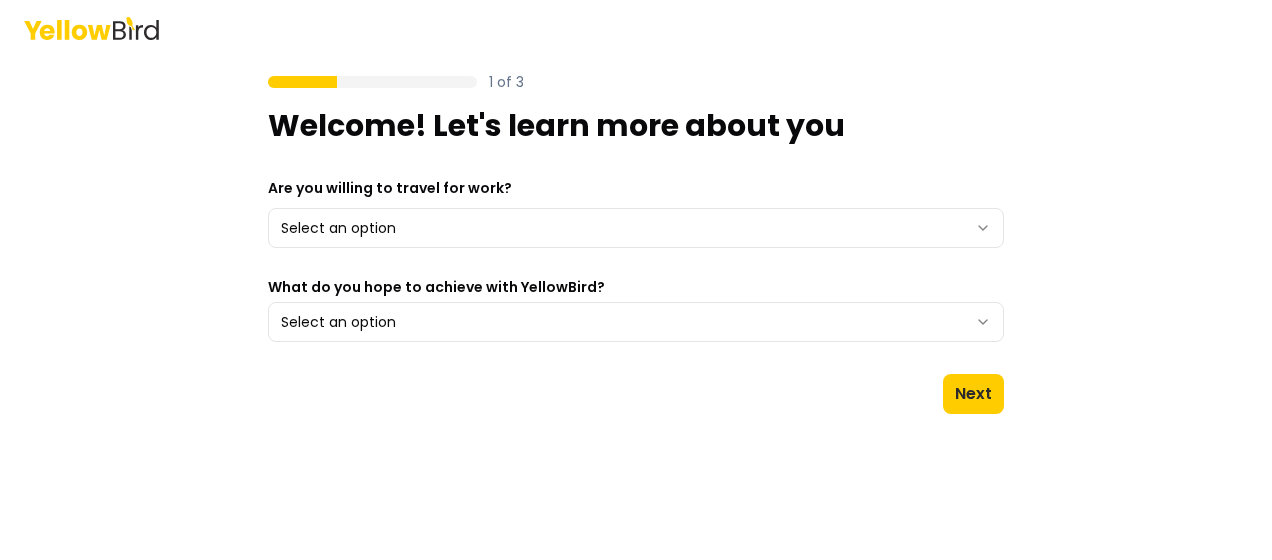 click on "1 of 3 Welcome! Let's learn more about you Are you willing to travel for work? Select an option *** ** What do you hope to achieve with YellowBird? Select an option Next" at bounding box center [636, 243] 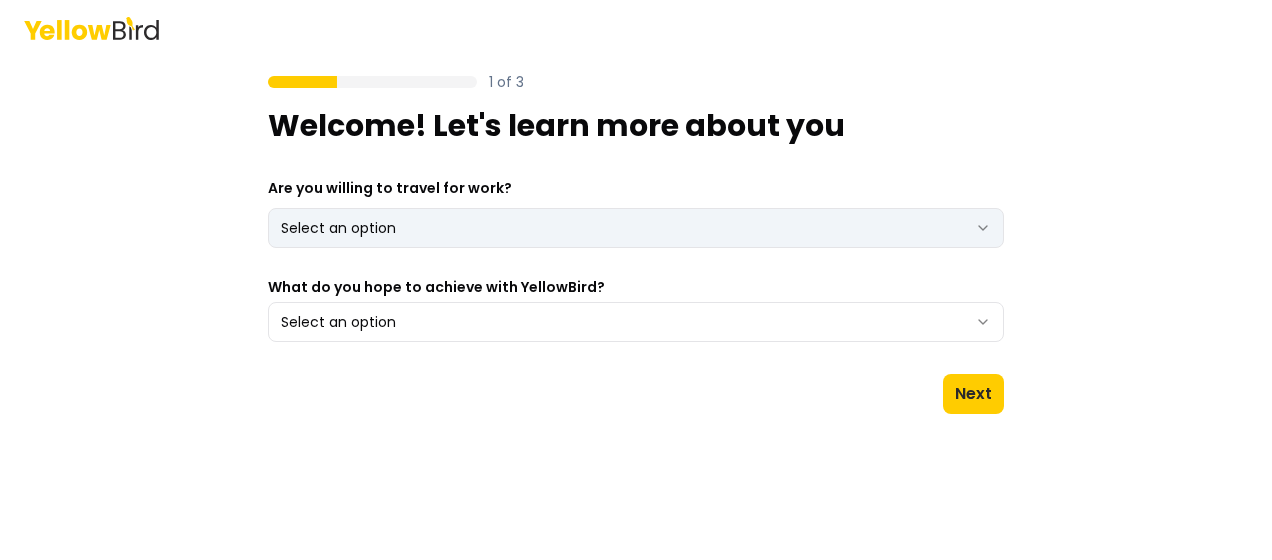 click on "1 of 3 Welcome! Let's learn more about you Are you willing to travel for work? Select an option *** ** What do you hope to achieve with YellowBird? Select an option Next" at bounding box center (636, 280) 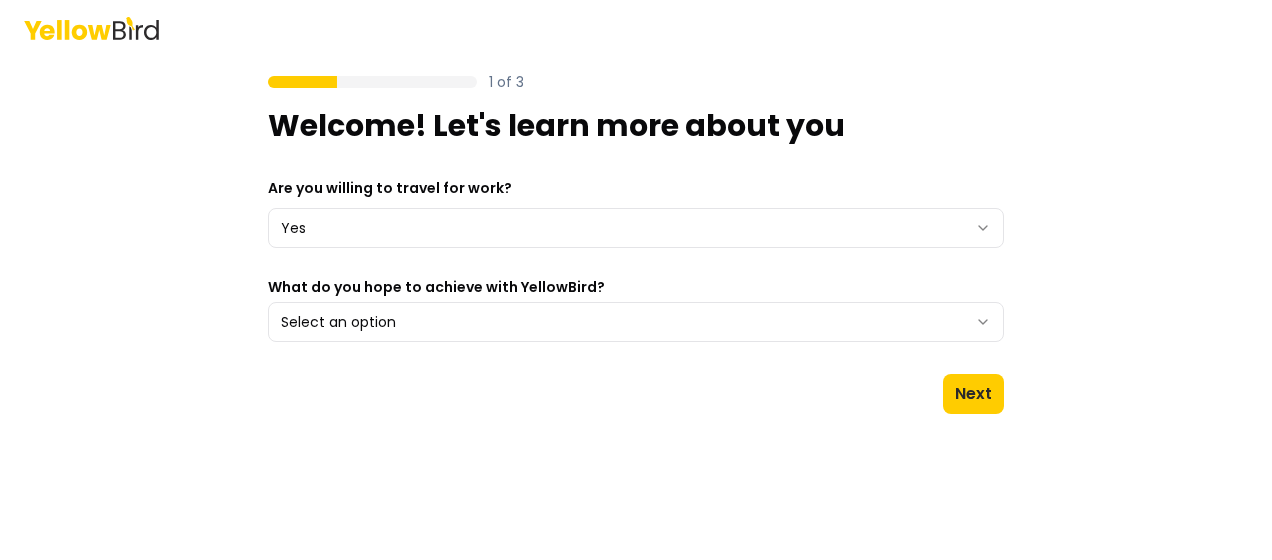 click on "1 of 3 Welcome! Let's learn more about you Are you willing to travel for work? Yes *** ** What do you hope to achieve with YellowBird? Select an option Next" at bounding box center [636, 243] 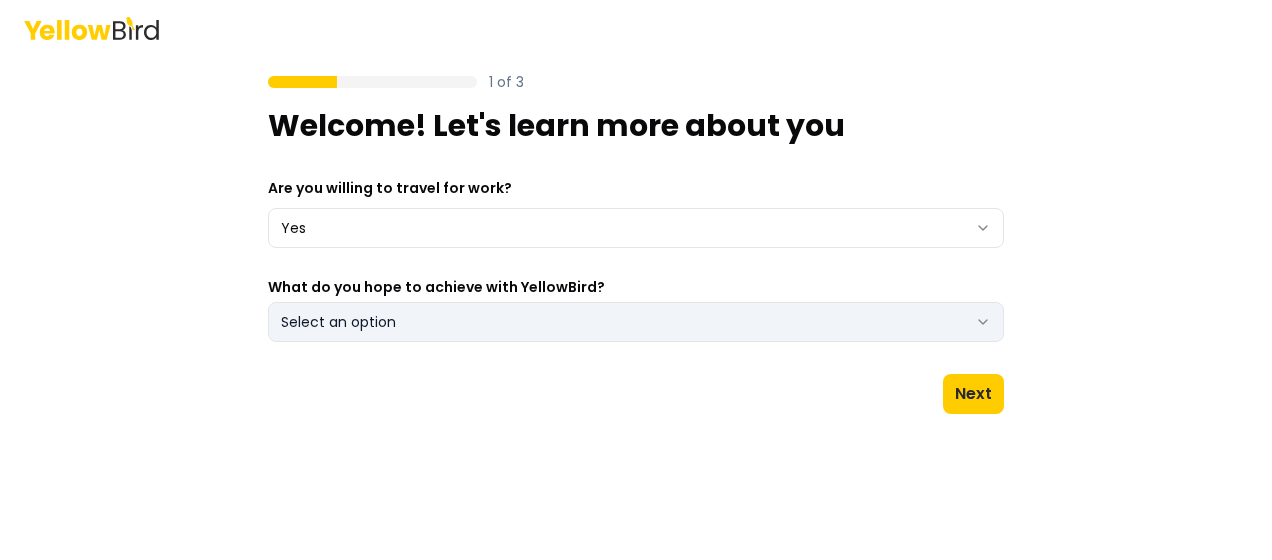click on "Select an option" at bounding box center (636, 322) 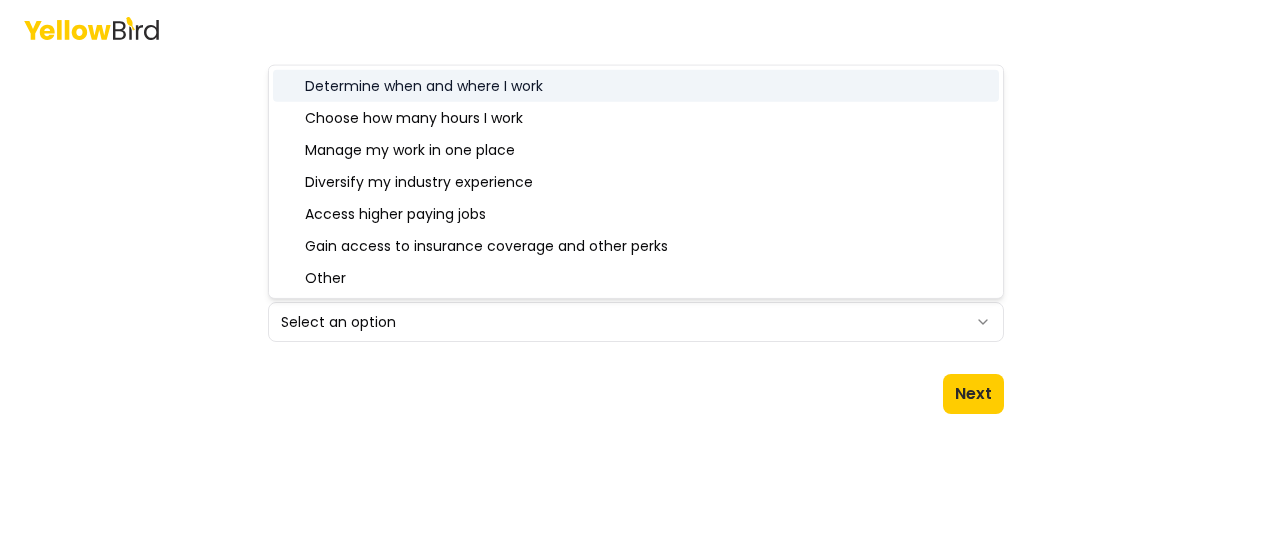 click on "1 of 3 Welcome! Let's learn more about you Are you willing to travel for work? Yes *** ** What do you hope to achieve with YellowBird? Select an option Next" at bounding box center (636, 308) 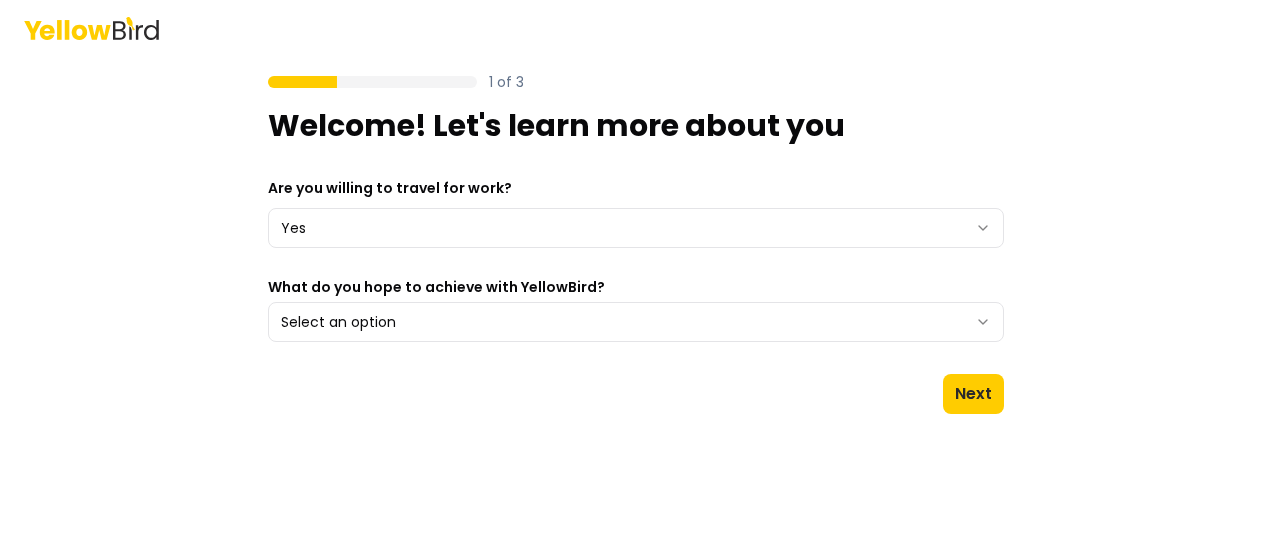 click on "1 of 3 Welcome! Let's learn more about you Are you willing to travel for work? Yes *** ** What do you hope to achieve with YellowBird? Select an option Next" at bounding box center (636, 243) 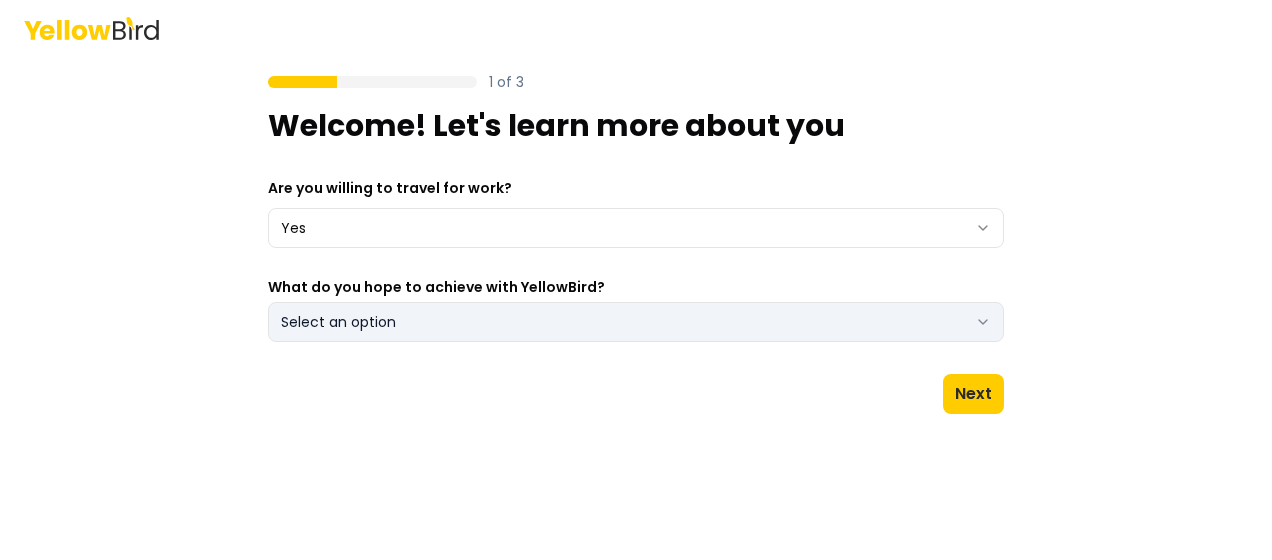 click on "Select an option" at bounding box center (636, 322) 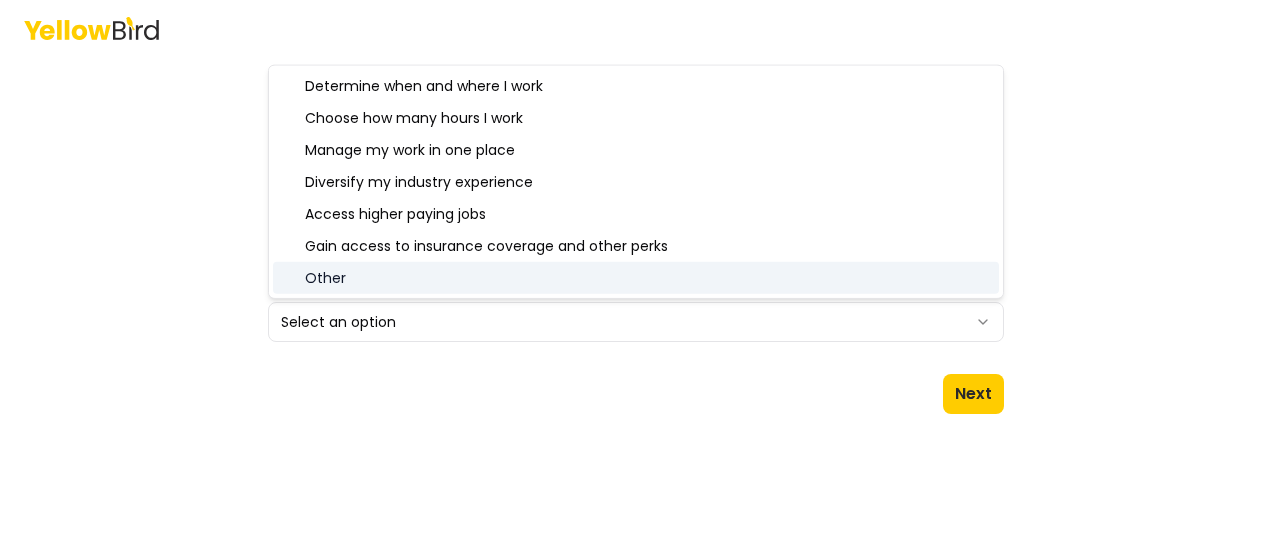 click on "Other" at bounding box center (636, 278) 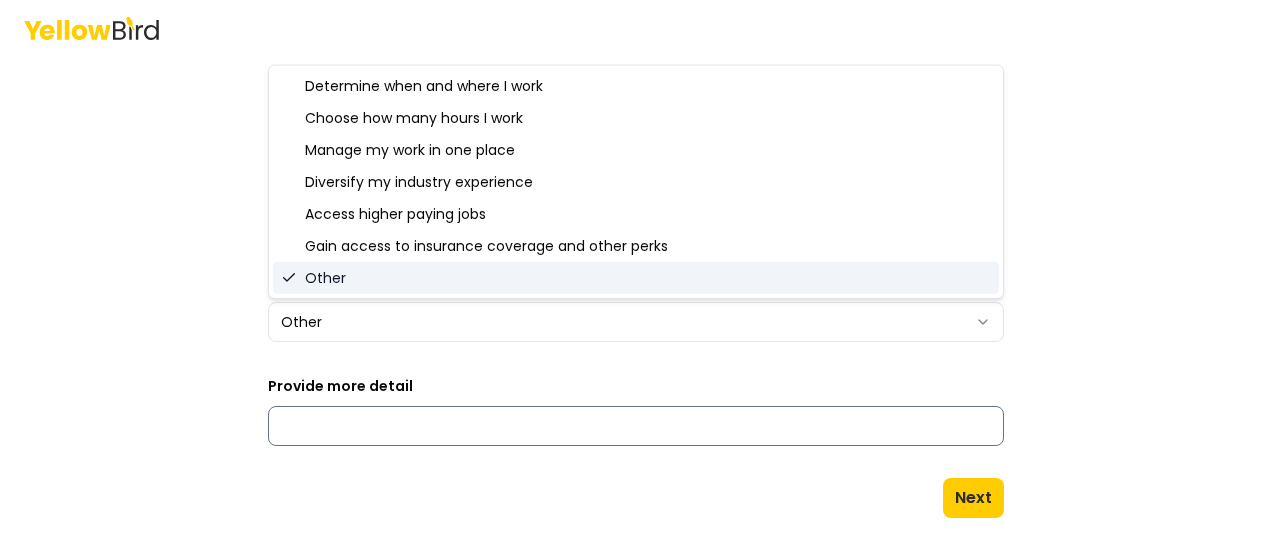 click on "Provide more detail" at bounding box center [636, 426] 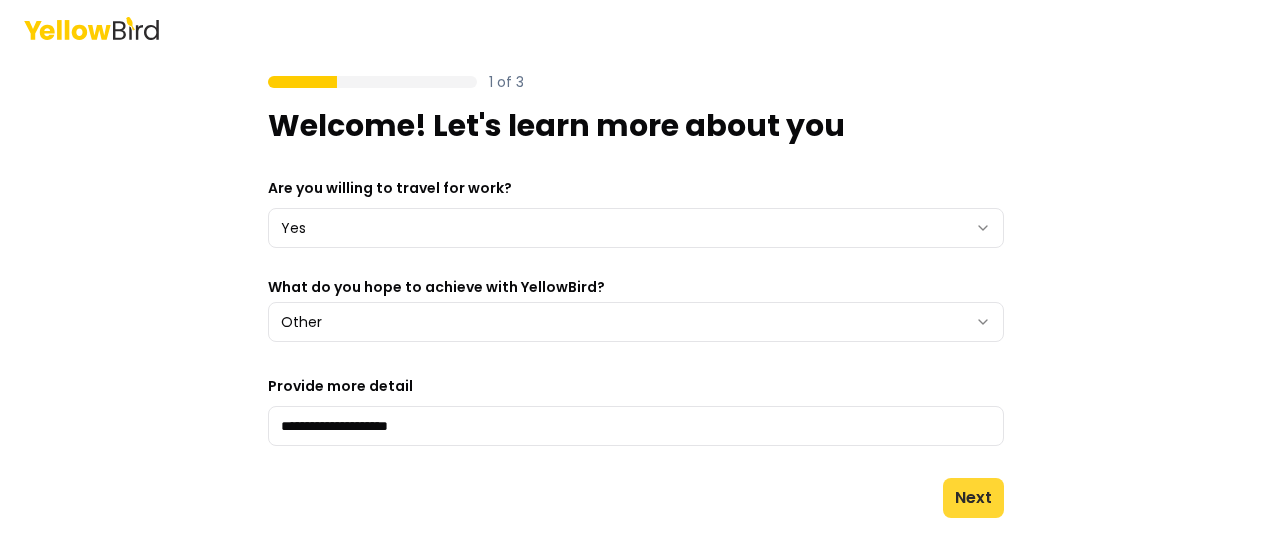 type on "**********" 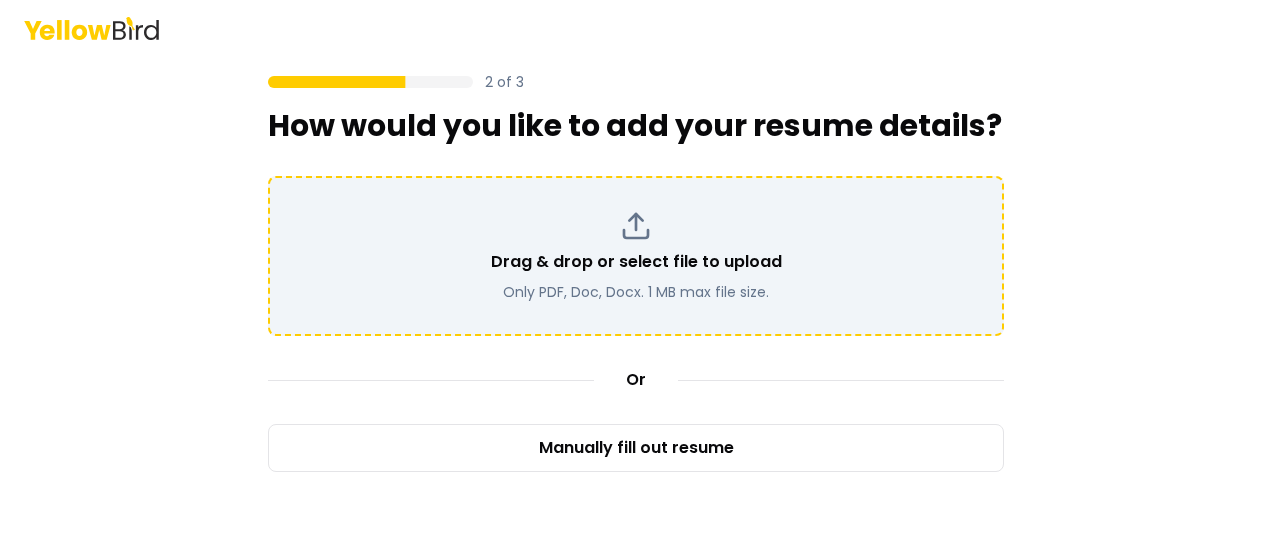 click on "Drag & drop or select file to upload Only PDF, Doc, Docx. 1 MB max file size." at bounding box center (636, 256) 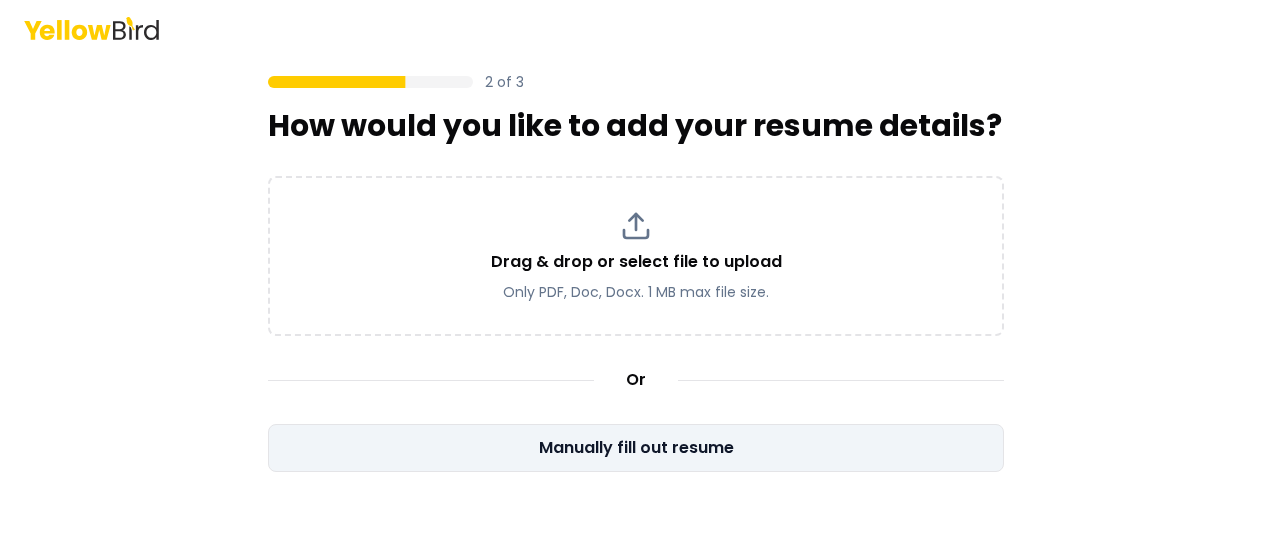 click on "Manually fill out resume" at bounding box center [636, 448] 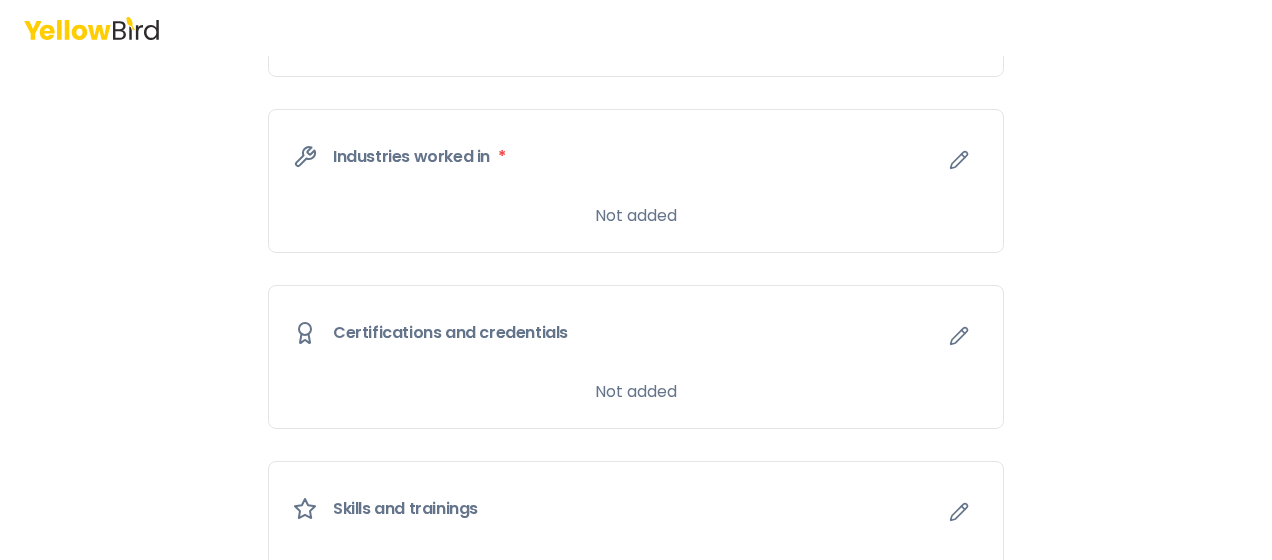 scroll, scrollTop: 1176, scrollLeft: 0, axis: vertical 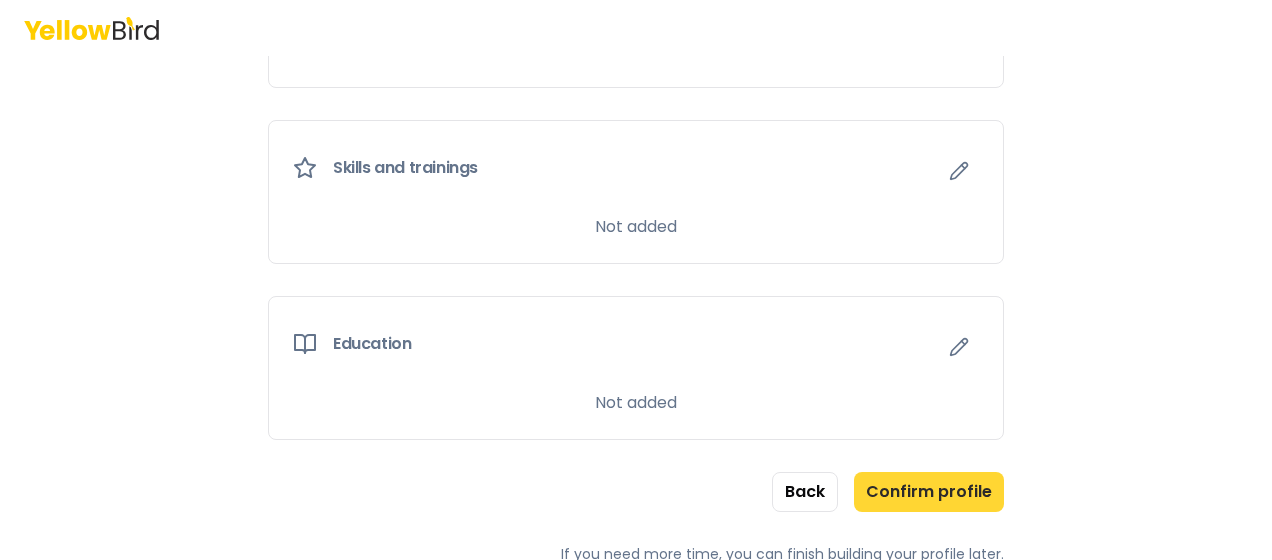 click on "Confirm profile" at bounding box center [929, 492] 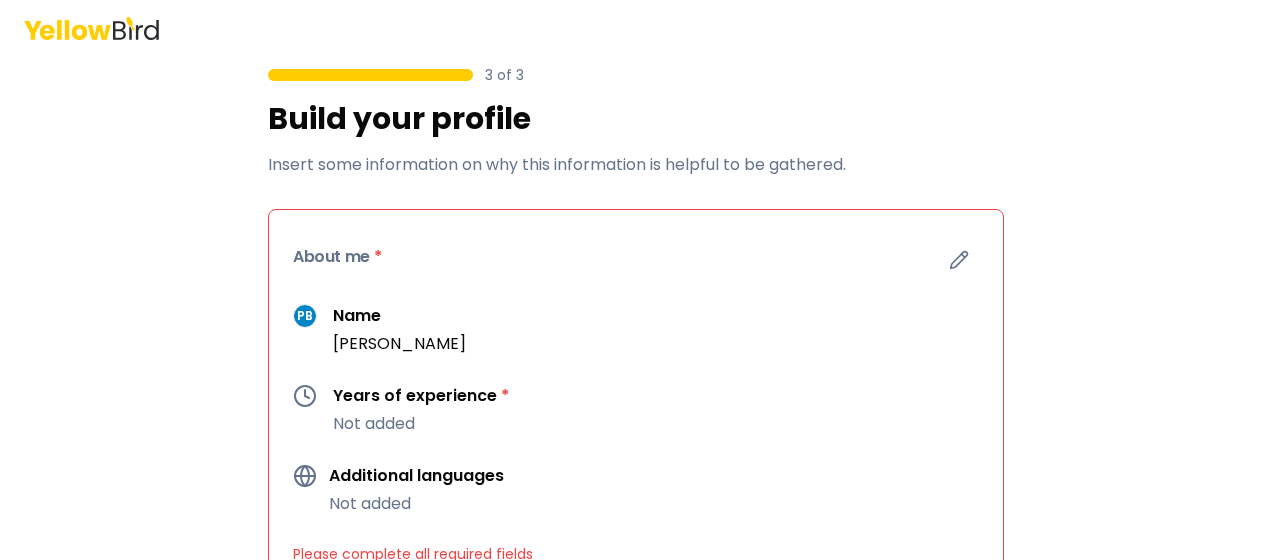 scroll, scrollTop: 4, scrollLeft: 0, axis: vertical 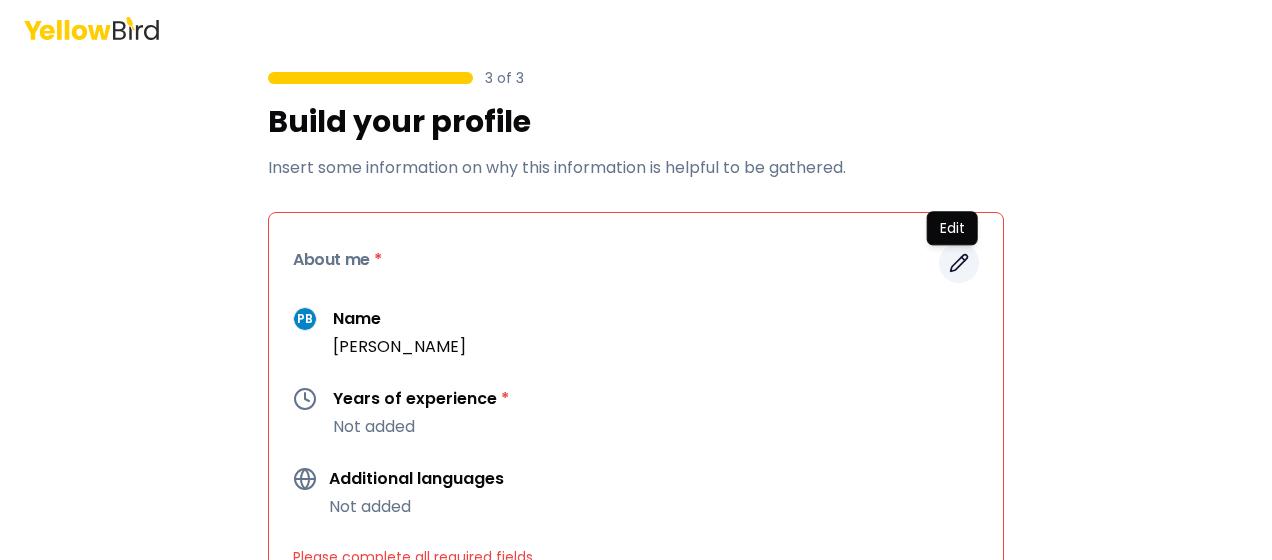 click 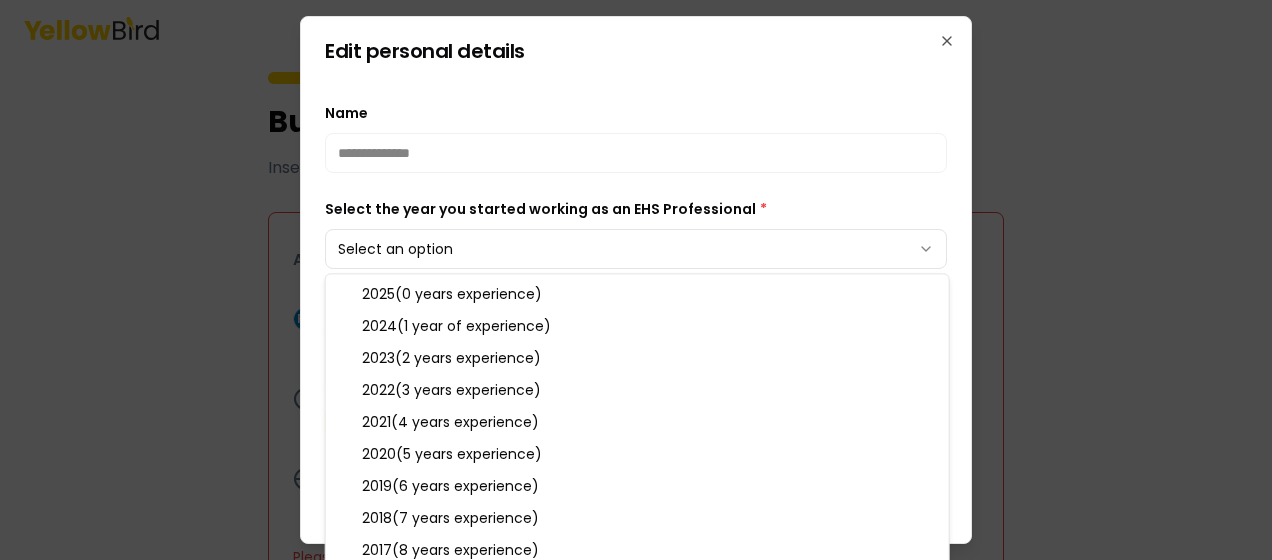 click on "**********" at bounding box center (636, 280) 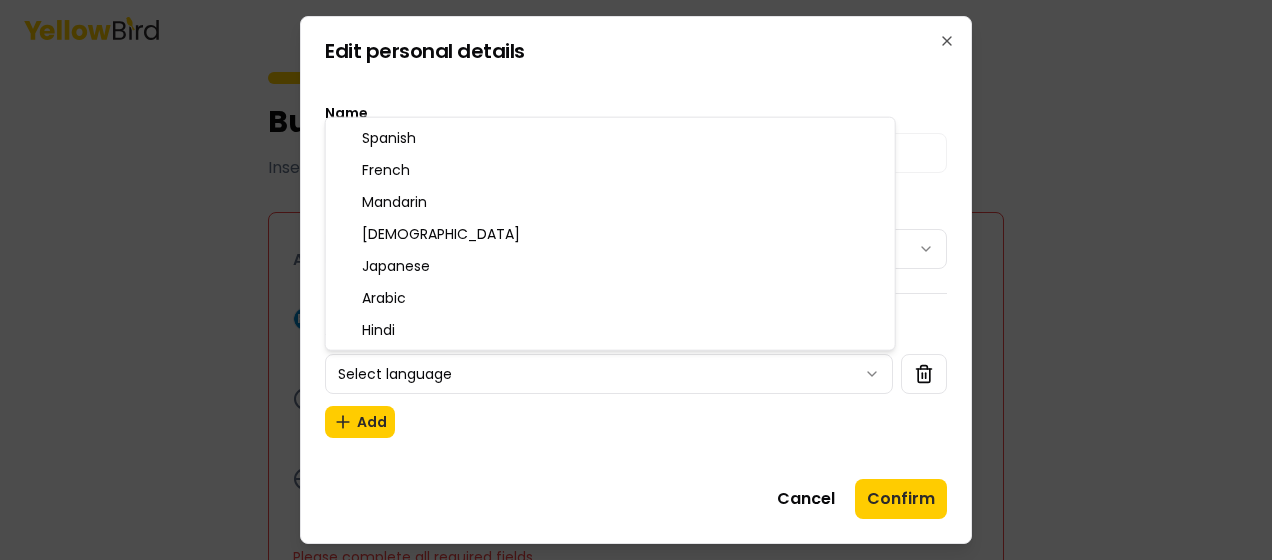 click on "**********" at bounding box center (636, 280) 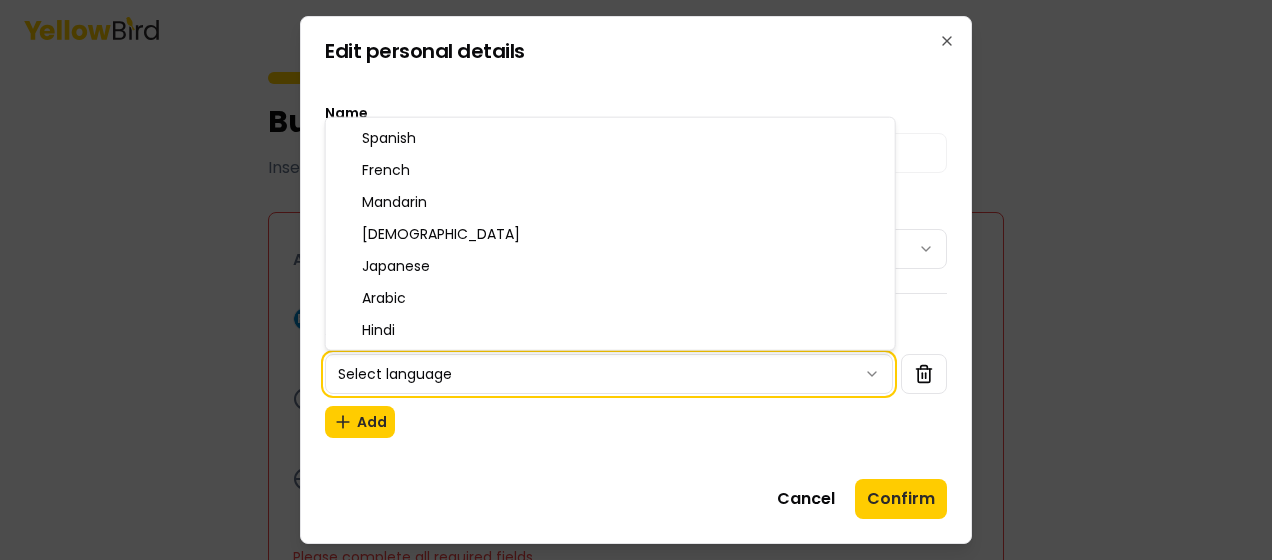 click on "**********" at bounding box center (636, 280) 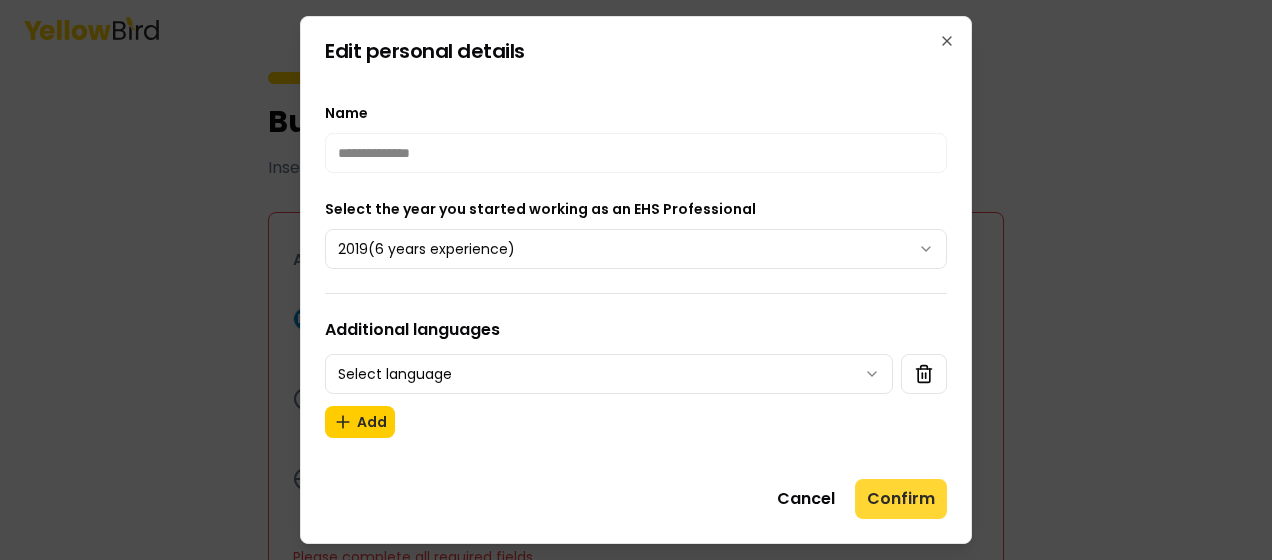 click on "Confirm" at bounding box center (901, 499) 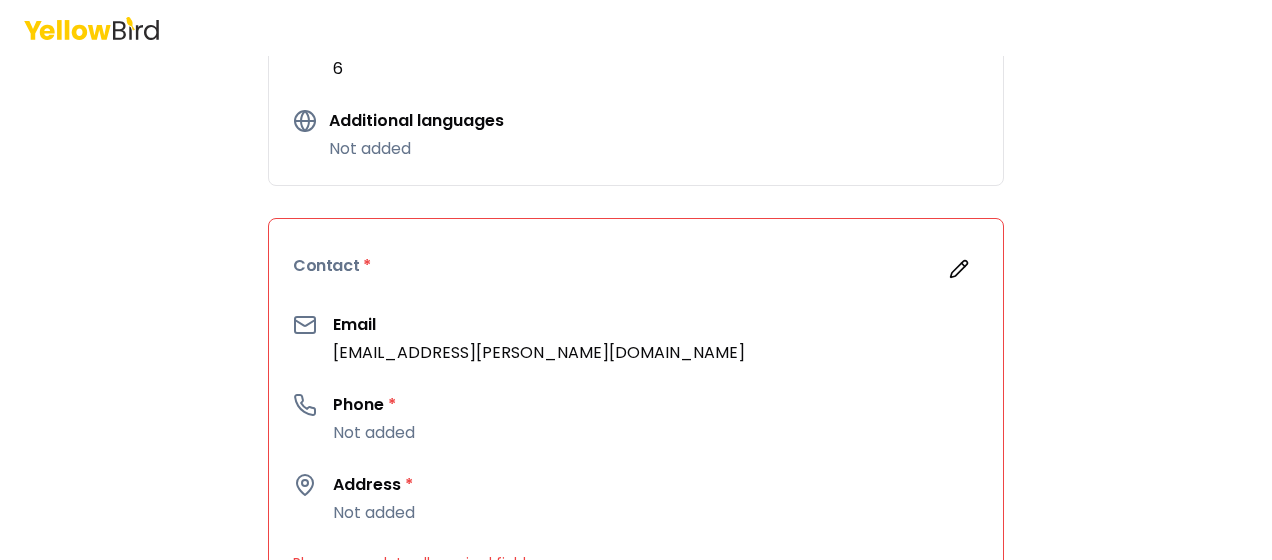 scroll, scrollTop: 563, scrollLeft: 0, axis: vertical 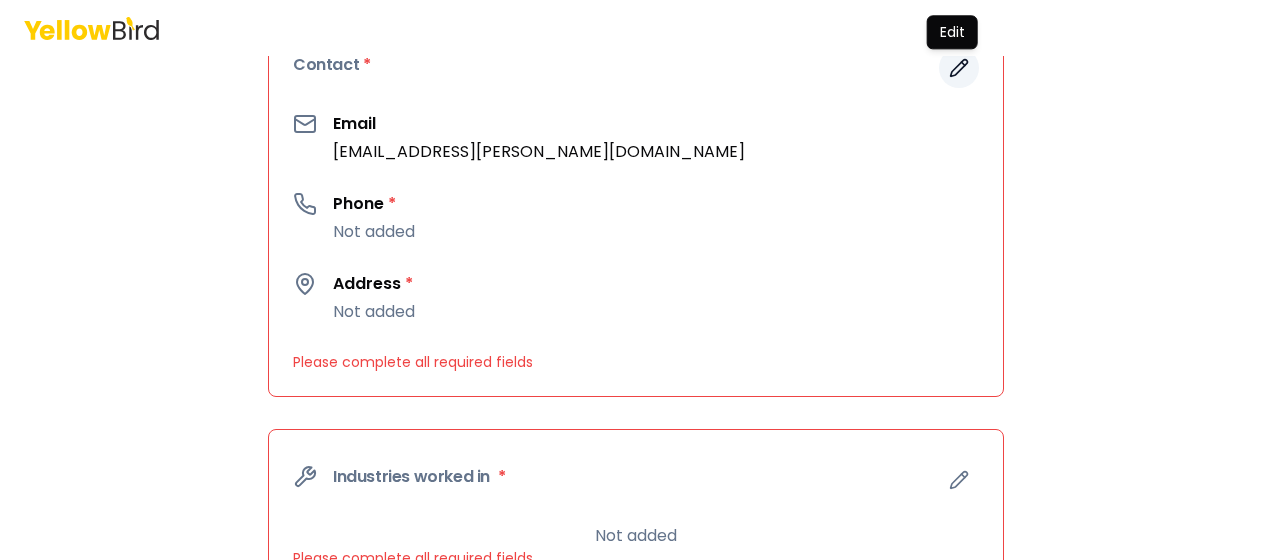 click 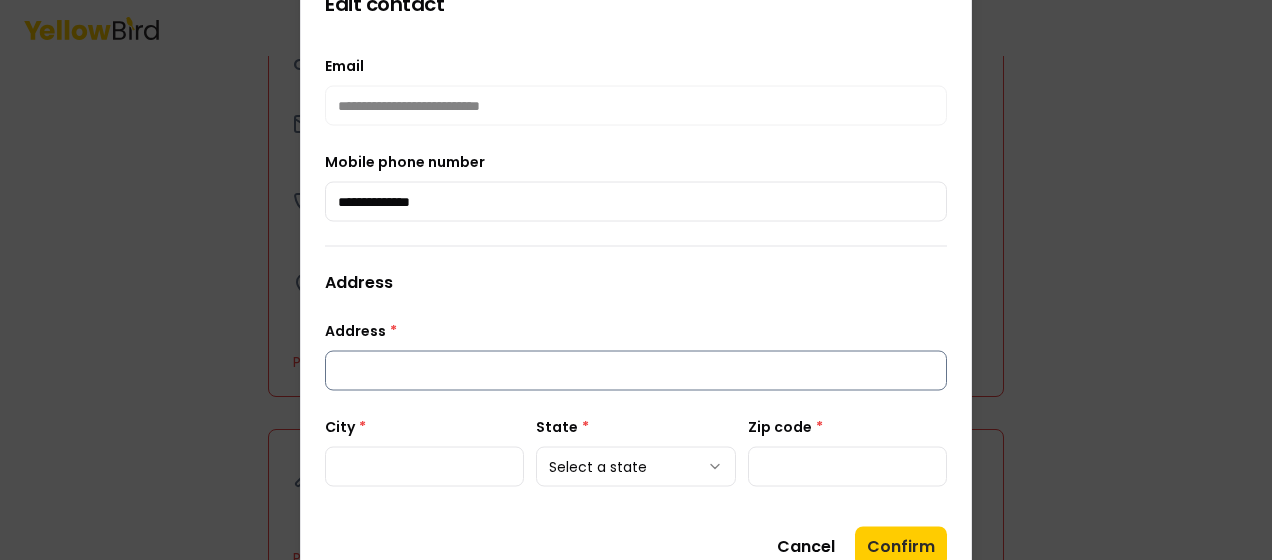 type on "**********" 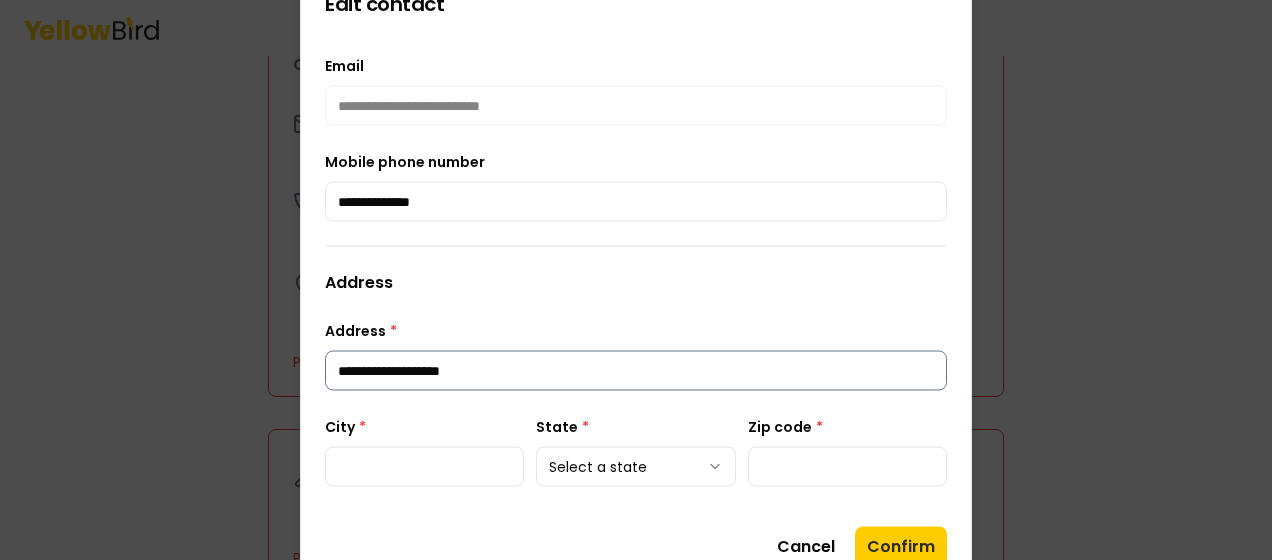 type on "**********" 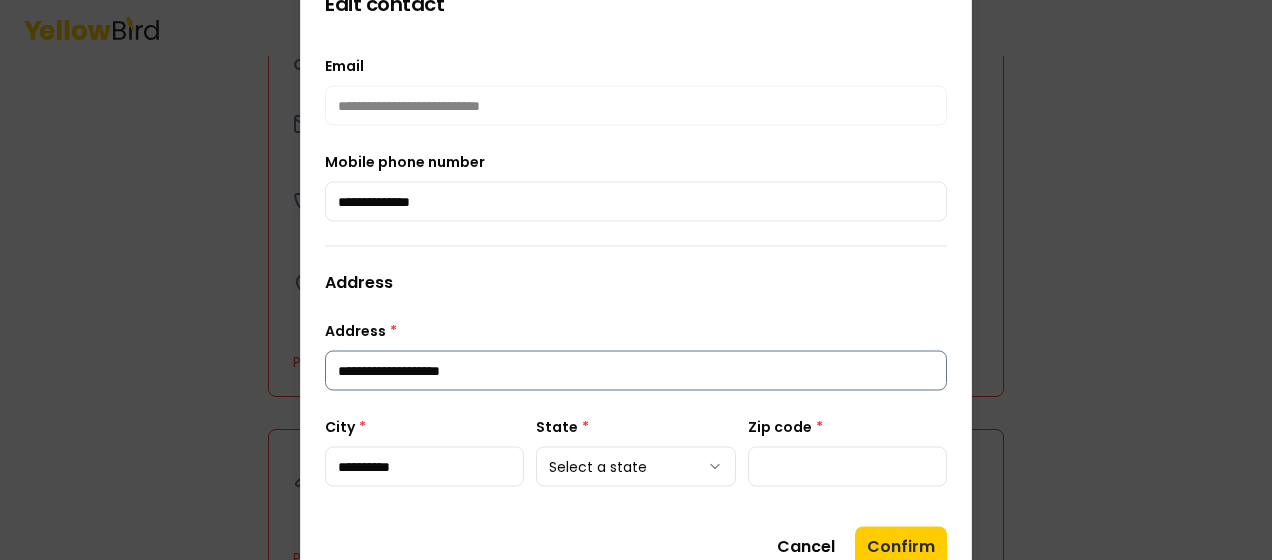 type on "*****" 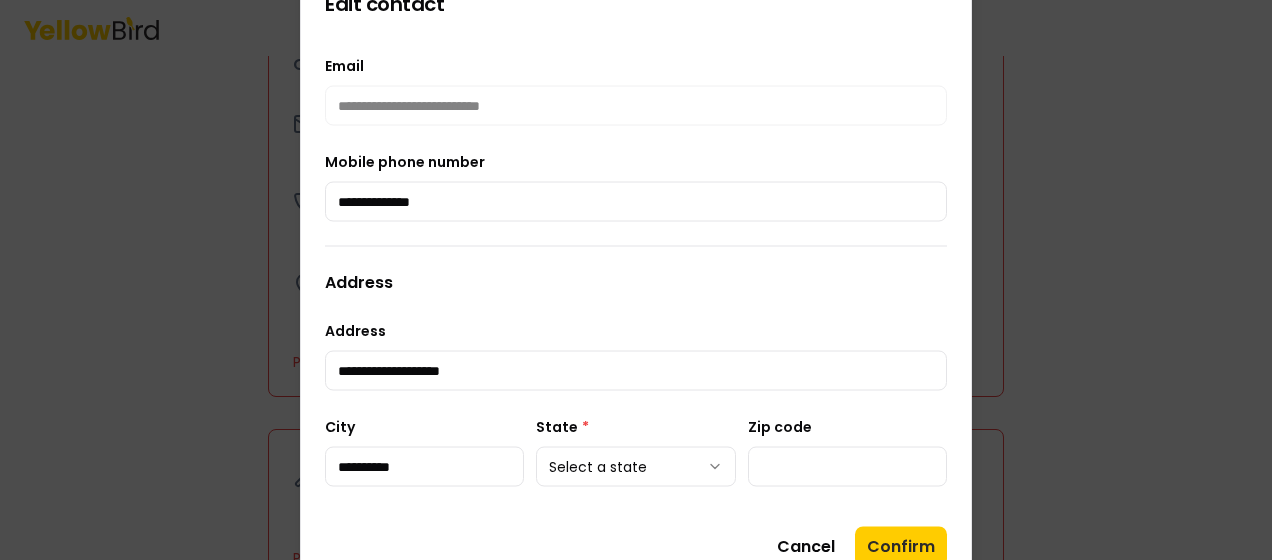 type on "**********" 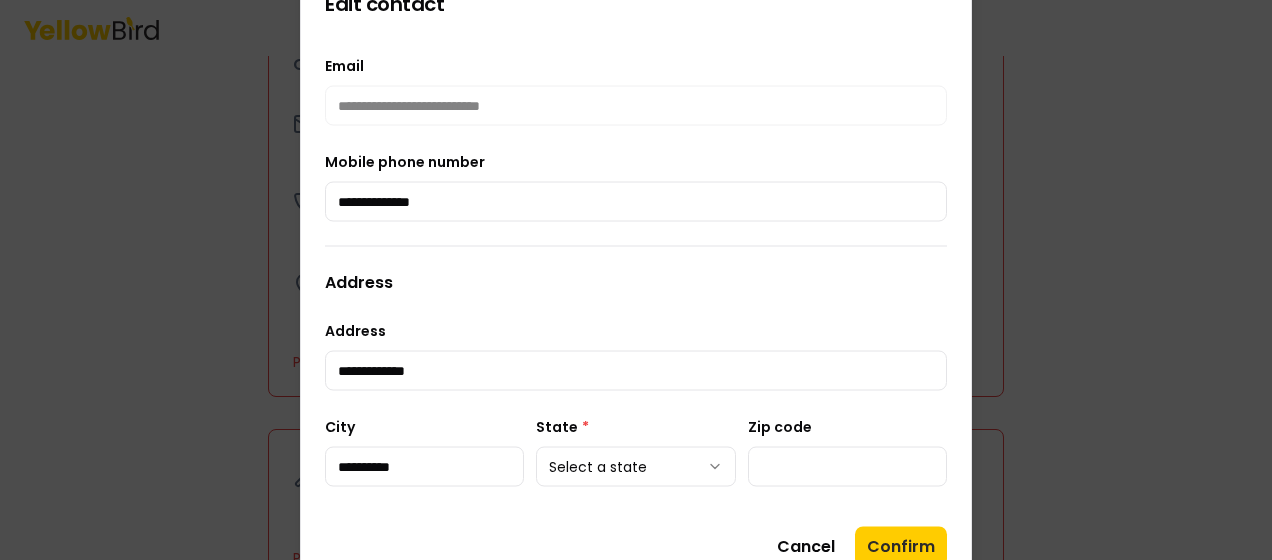 click on "**********" at bounding box center [636, 280] 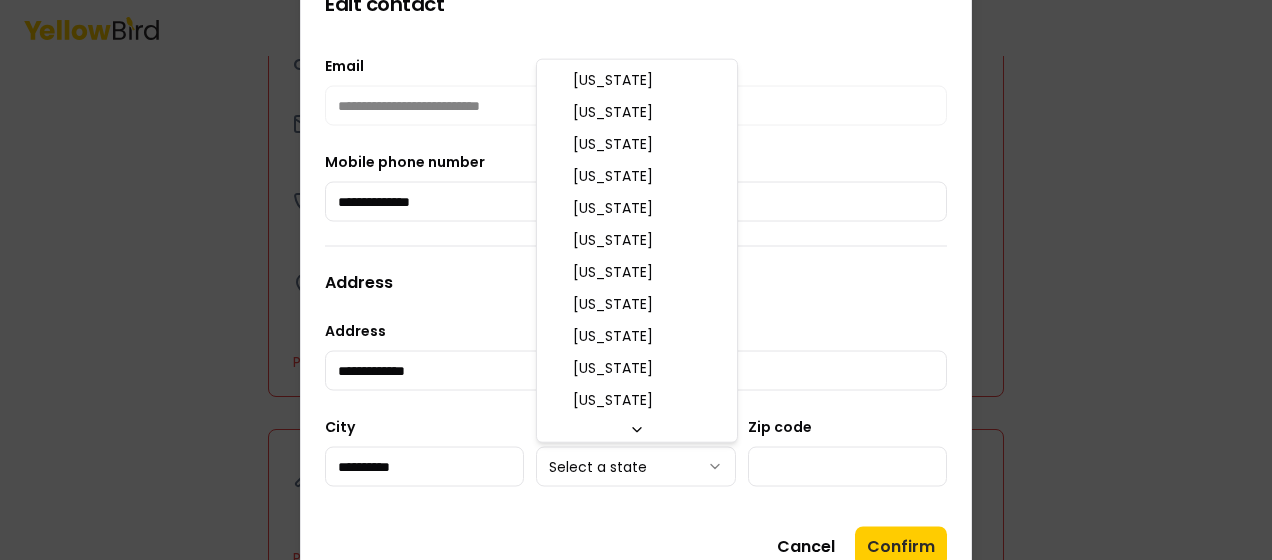 scroll, scrollTop: 1056, scrollLeft: 0, axis: vertical 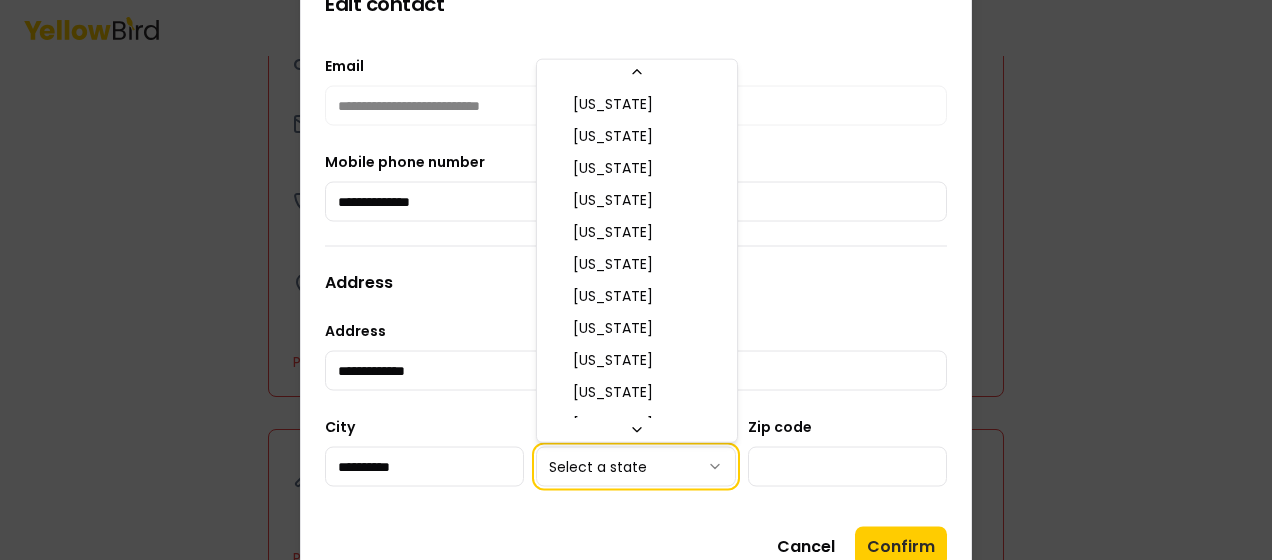 type 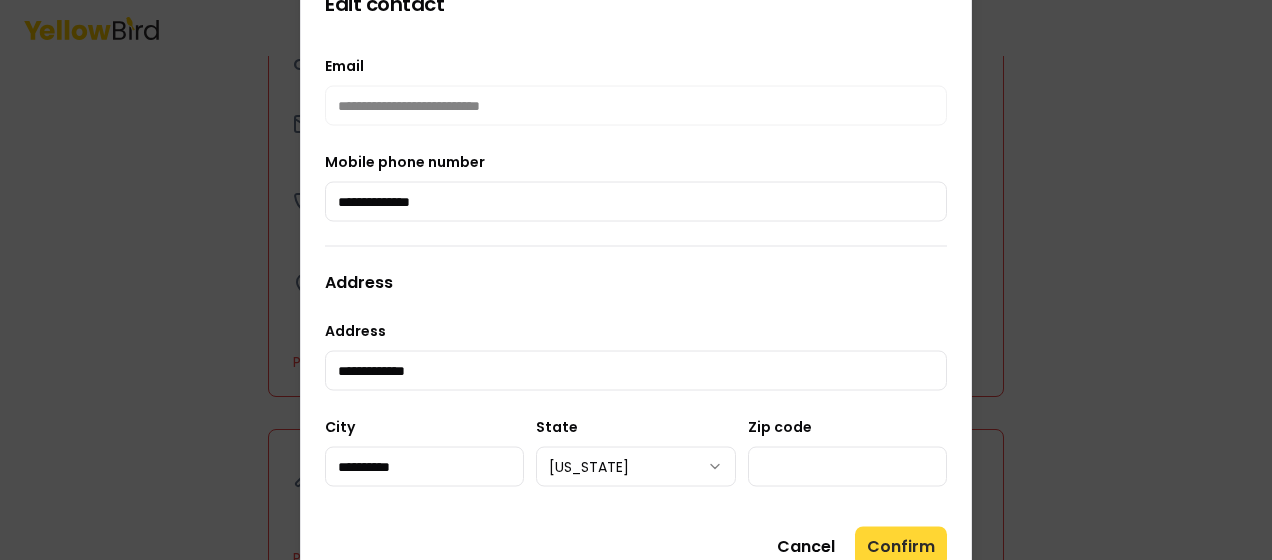click on "Confirm" at bounding box center (901, 547) 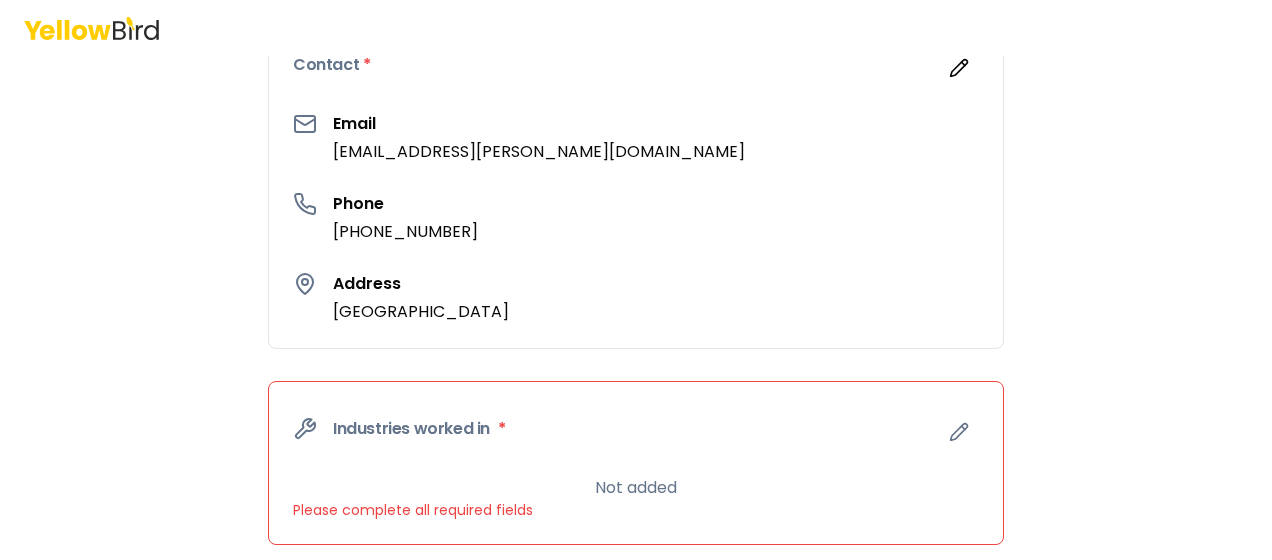 scroll, scrollTop: 643, scrollLeft: 0, axis: vertical 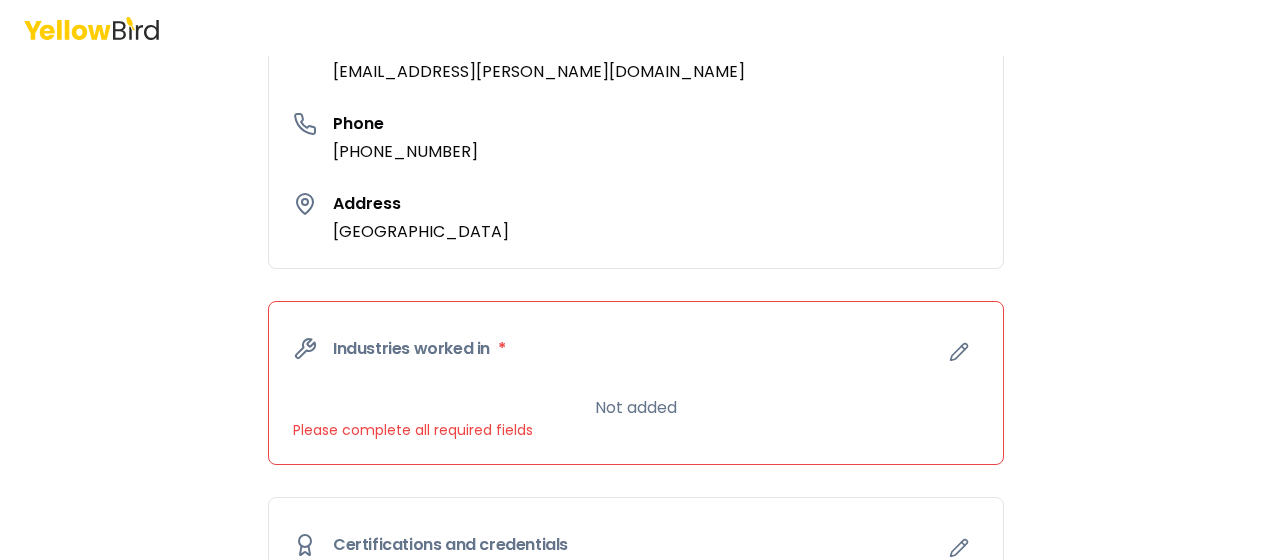 click on "Please complete all required fields" at bounding box center [636, 430] 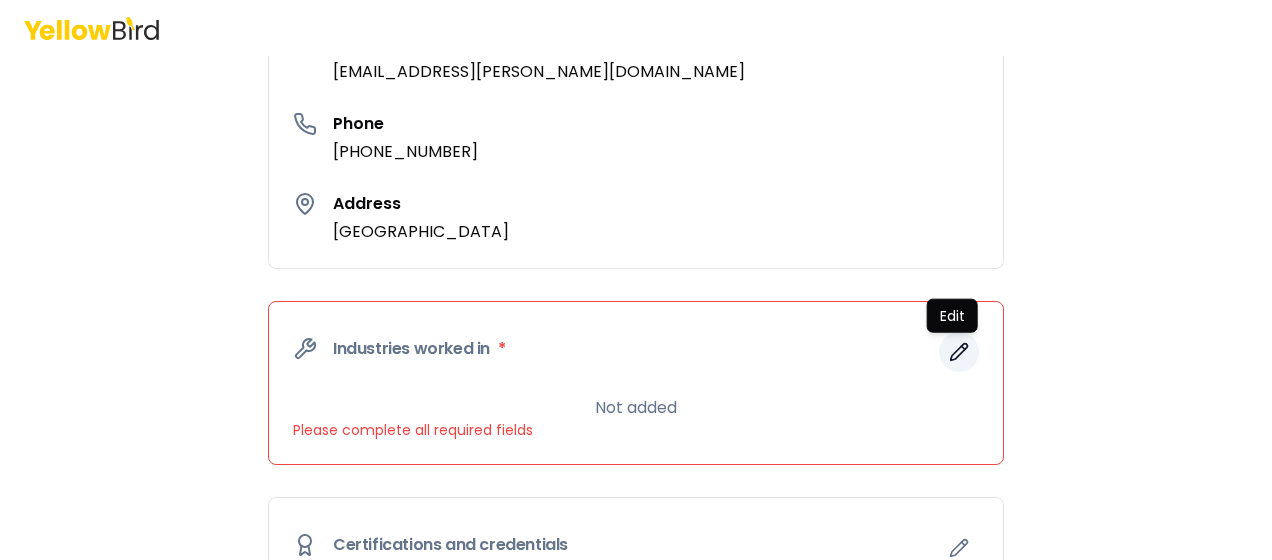 click 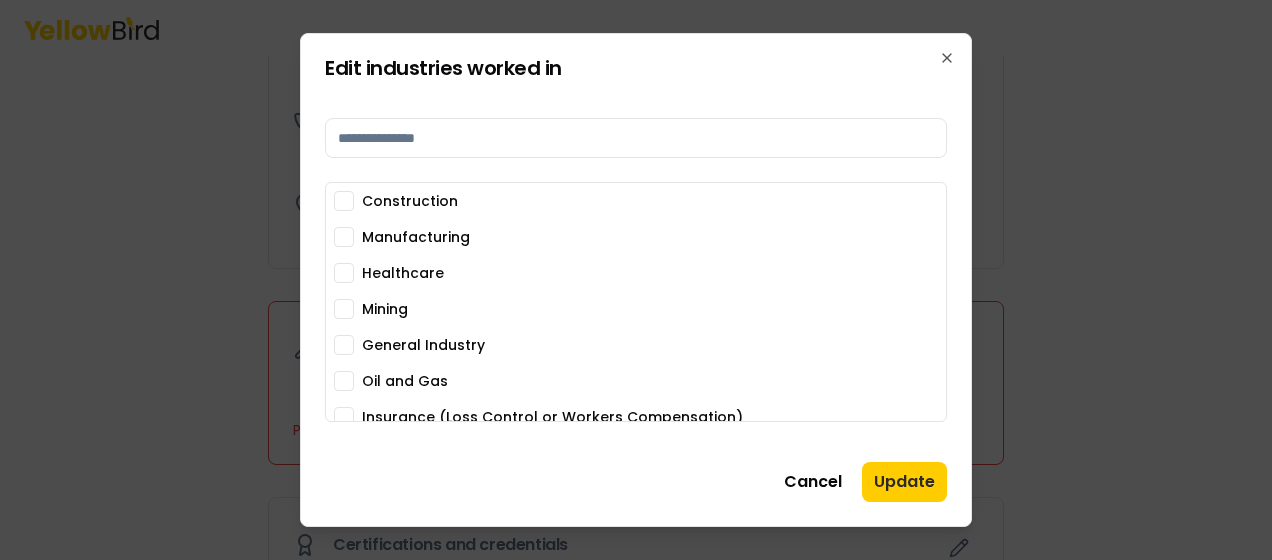 click on "Manufacturing" at bounding box center (344, 237) 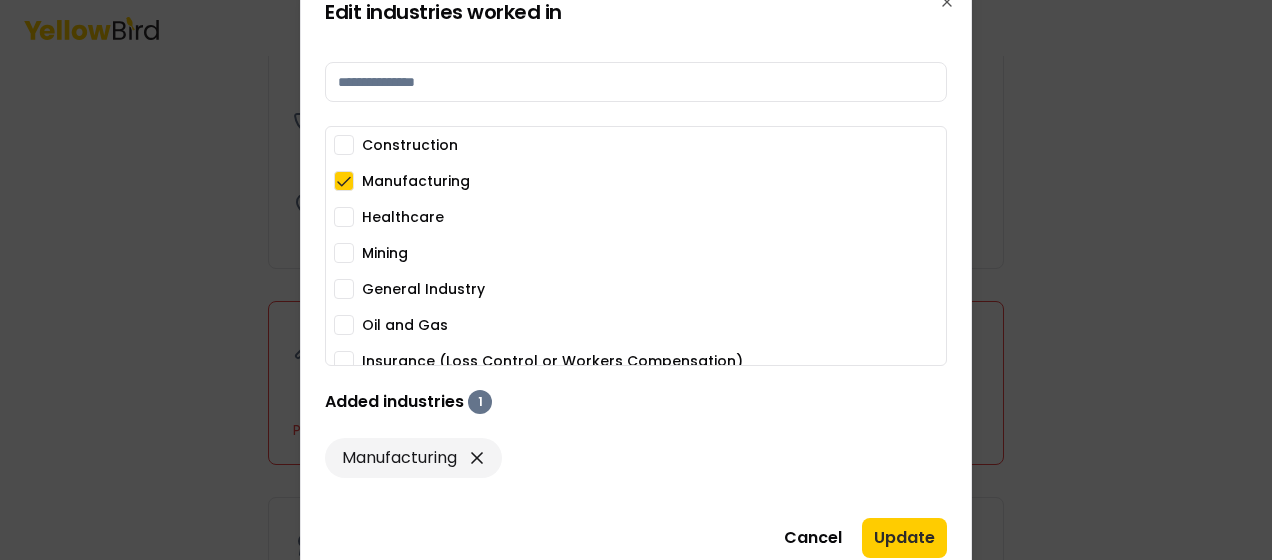 scroll, scrollTop: 46, scrollLeft: 0, axis: vertical 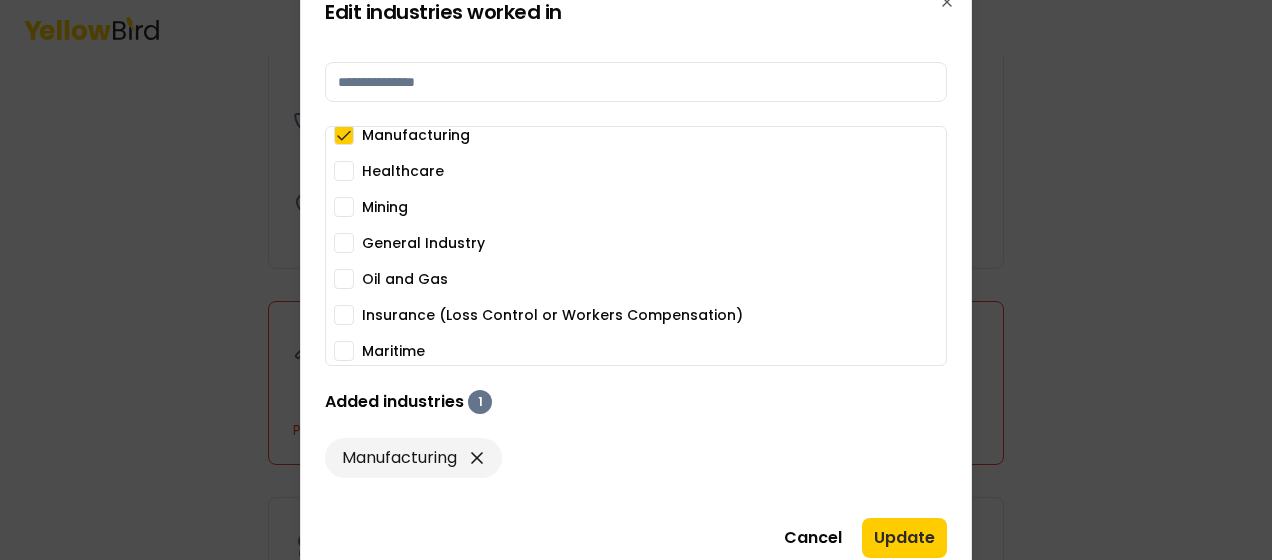 click on "Oil and Gas" at bounding box center [344, 279] 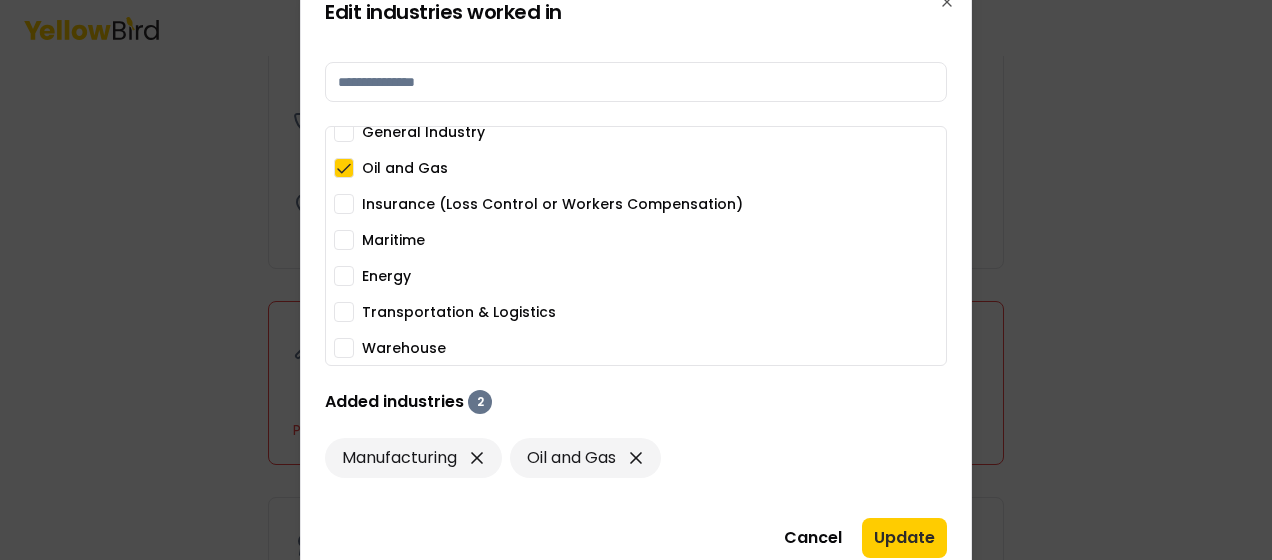 scroll, scrollTop: 0, scrollLeft: 0, axis: both 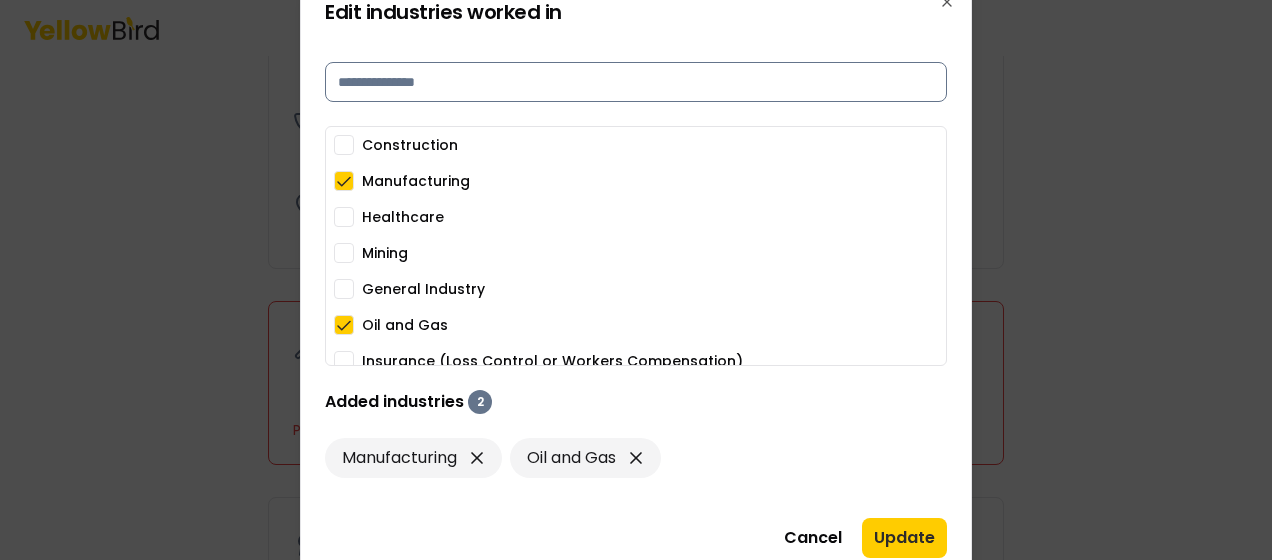 click at bounding box center [636, 82] 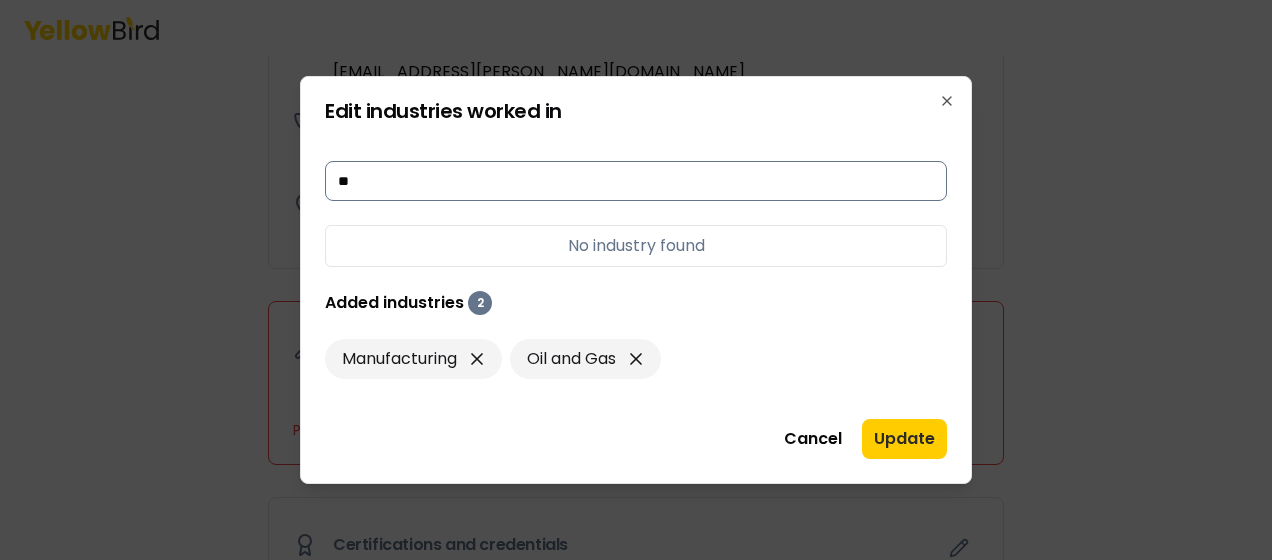 type on "*" 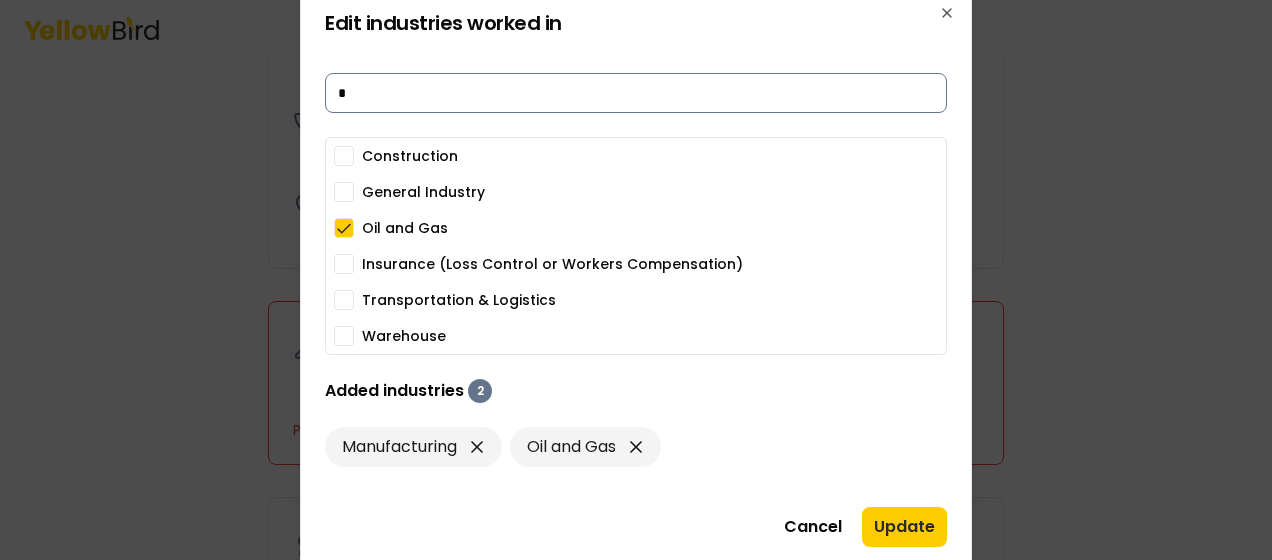 type 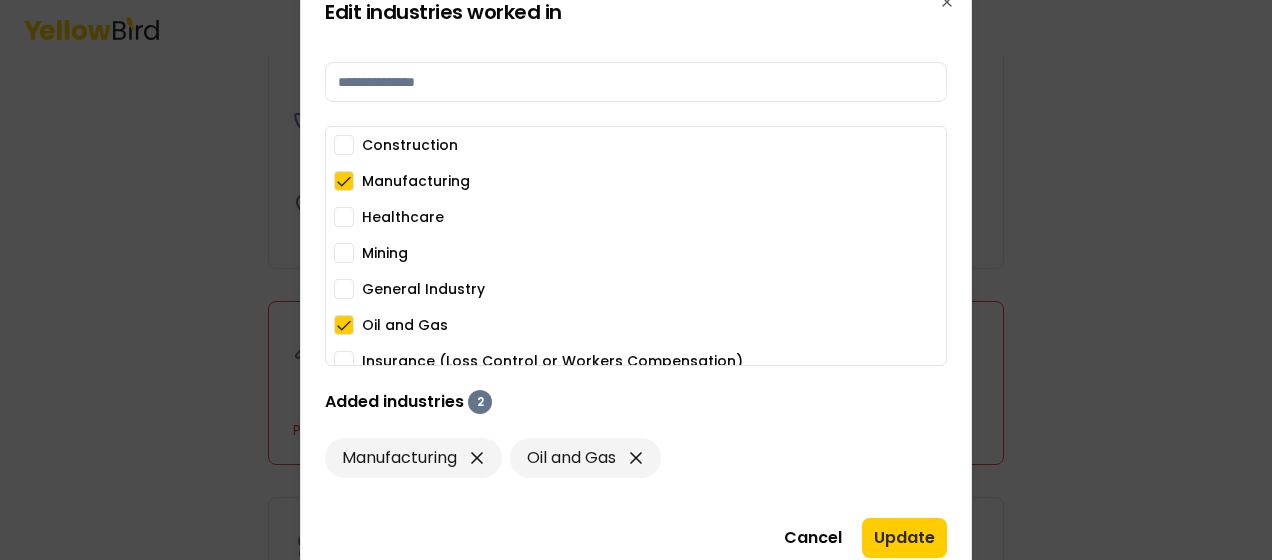 scroll, scrollTop: 157, scrollLeft: 0, axis: vertical 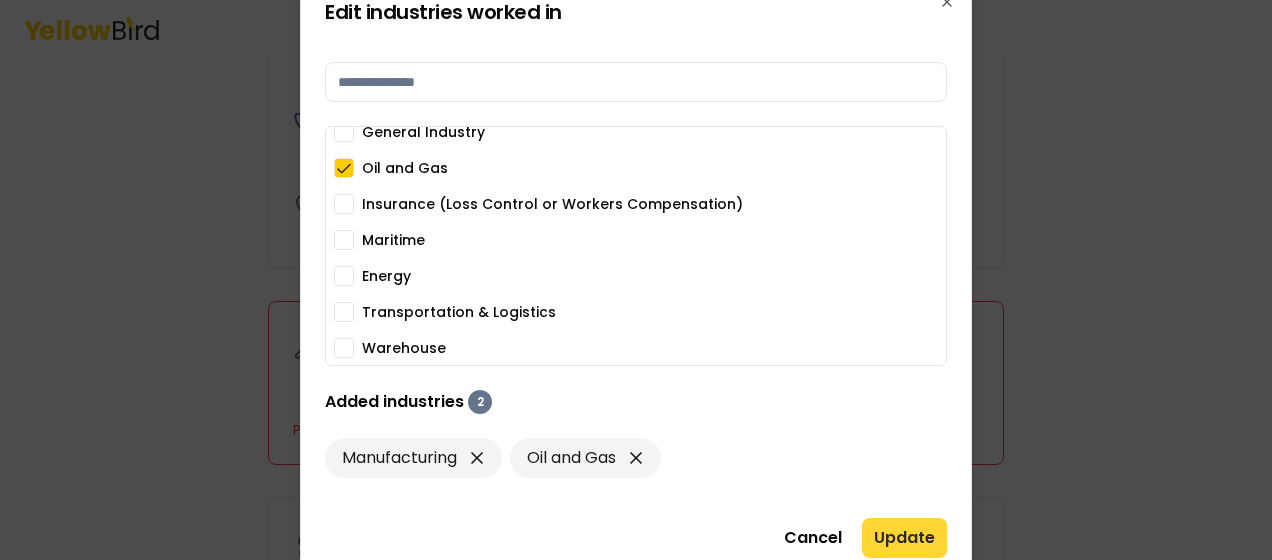 click on "Update" at bounding box center [904, 538] 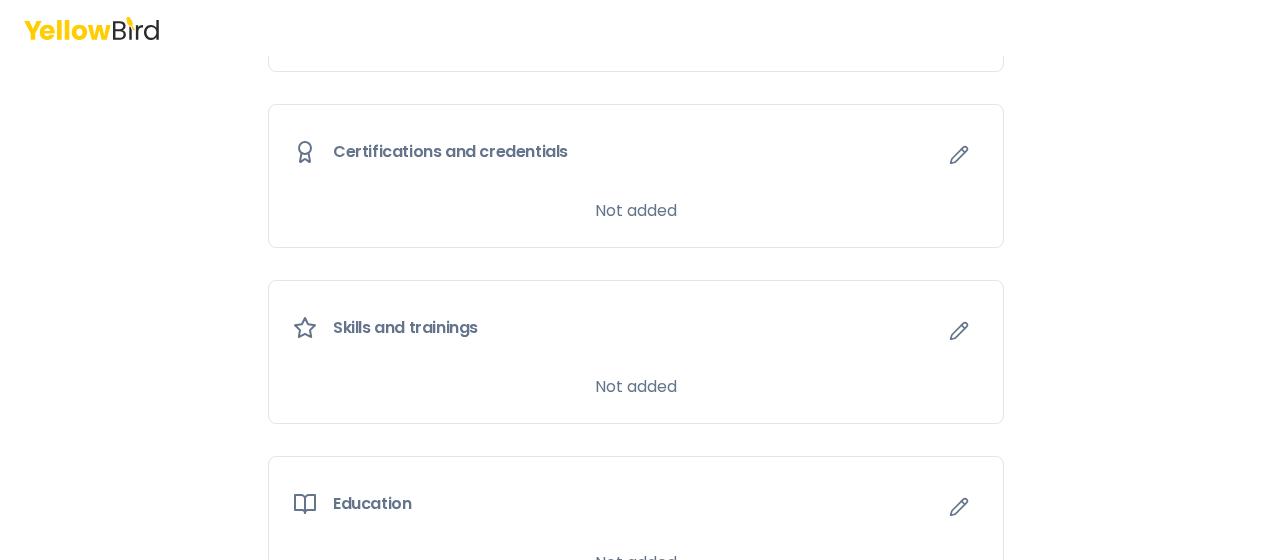 scroll, scrollTop: 1192, scrollLeft: 0, axis: vertical 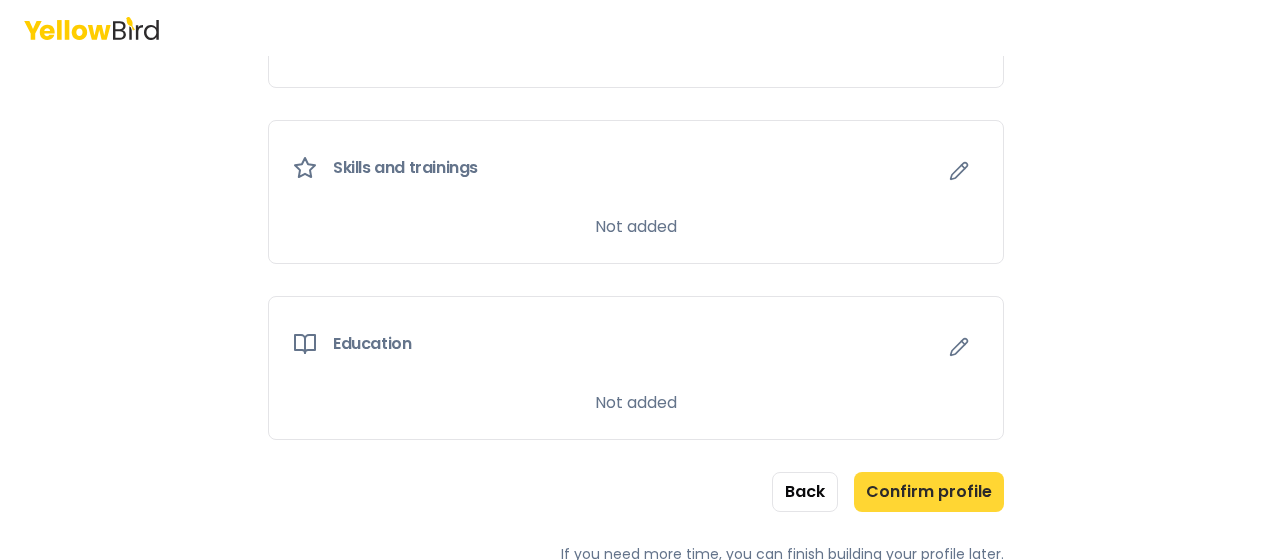 click on "Confirm profile" at bounding box center [929, 492] 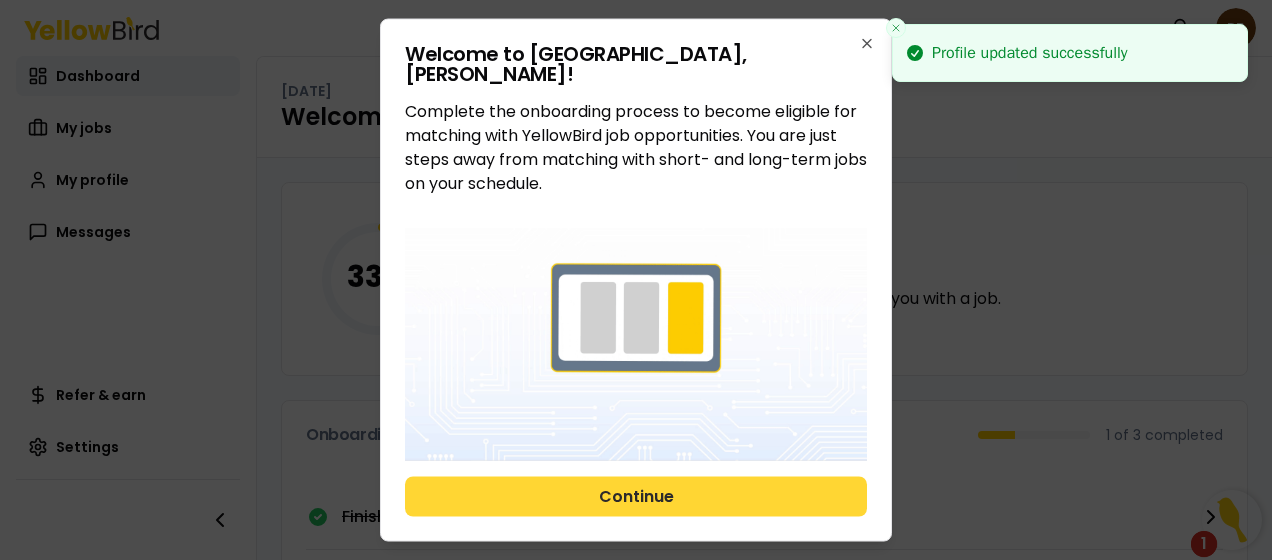click on "Continue" at bounding box center [636, 496] 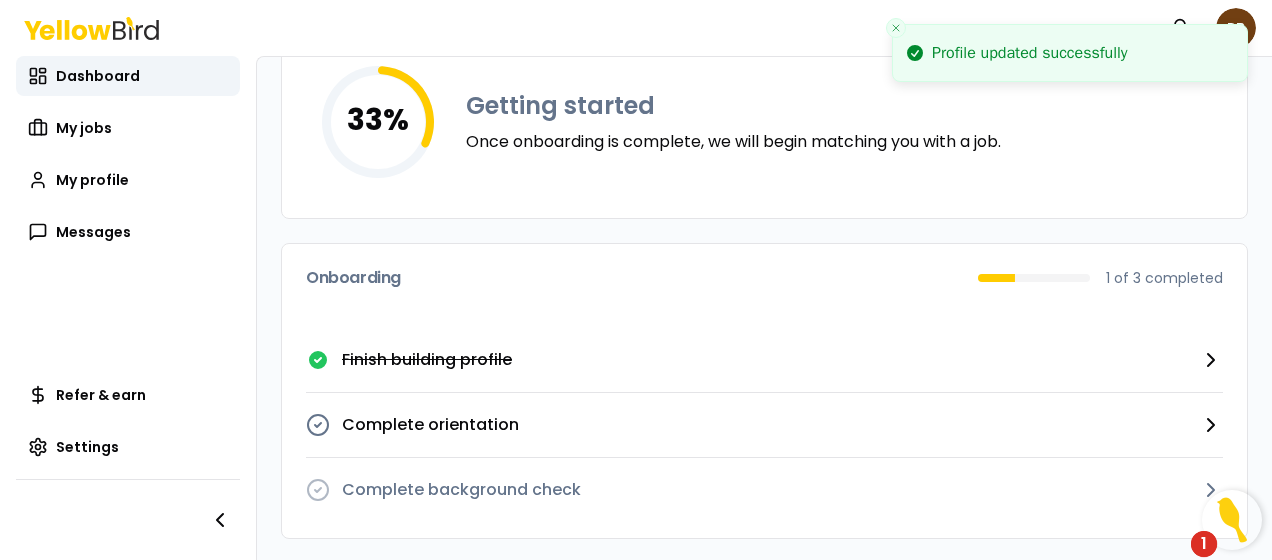 scroll, scrollTop: 0, scrollLeft: 0, axis: both 